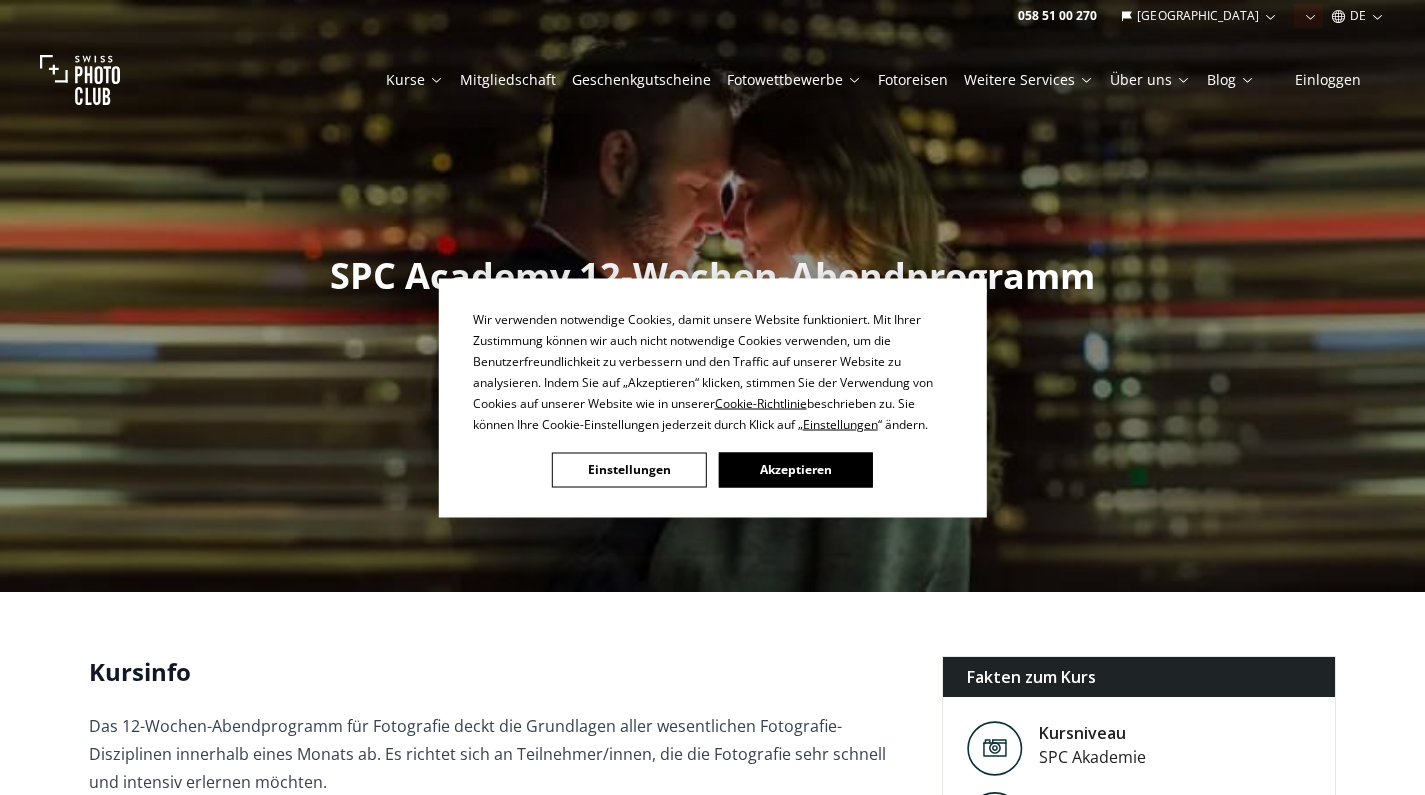 scroll, scrollTop: 0, scrollLeft: 0, axis: both 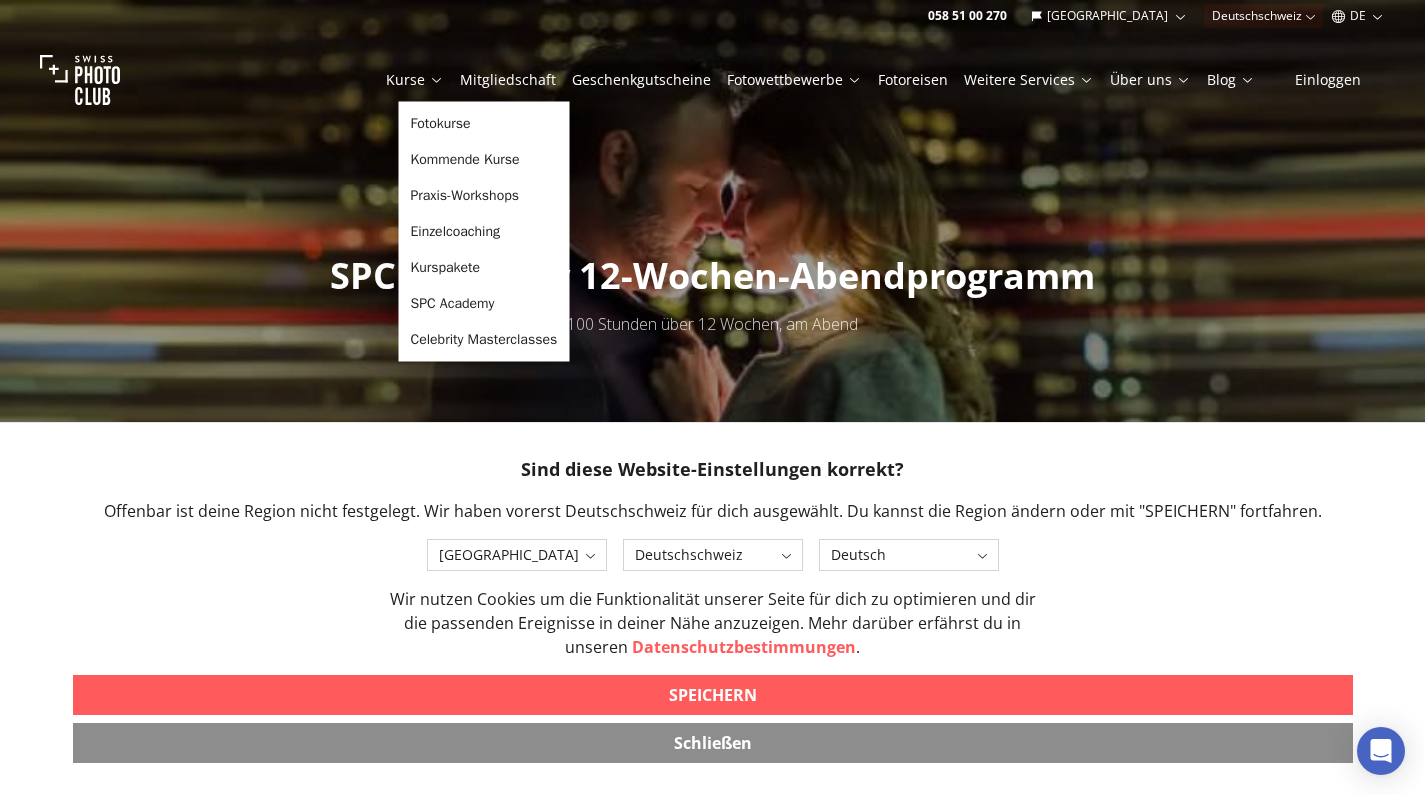 click on "Kurse" at bounding box center [415, 80] 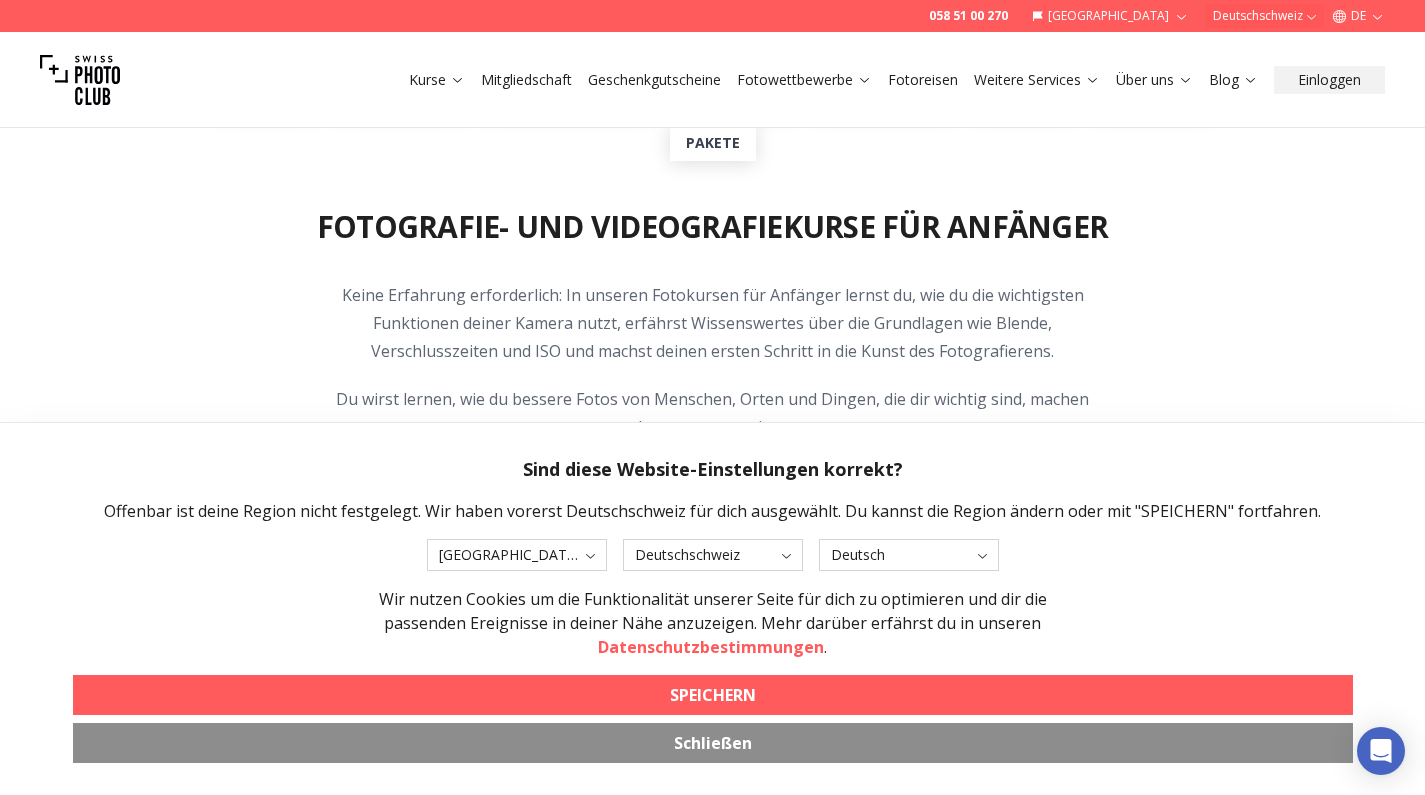 scroll, scrollTop: 783, scrollLeft: 0, axis: vertical 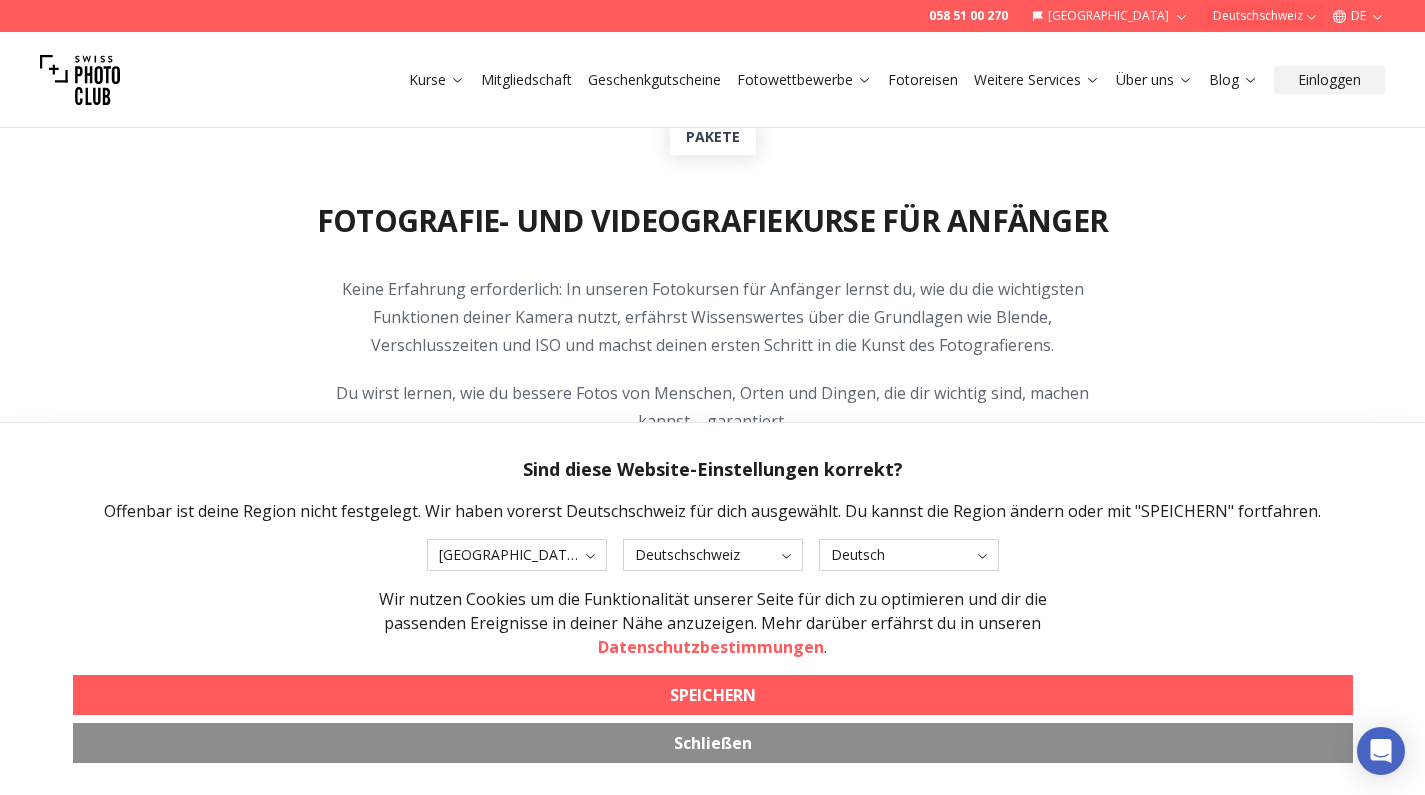 click on "Schließen" at bounding box center [713, 743] 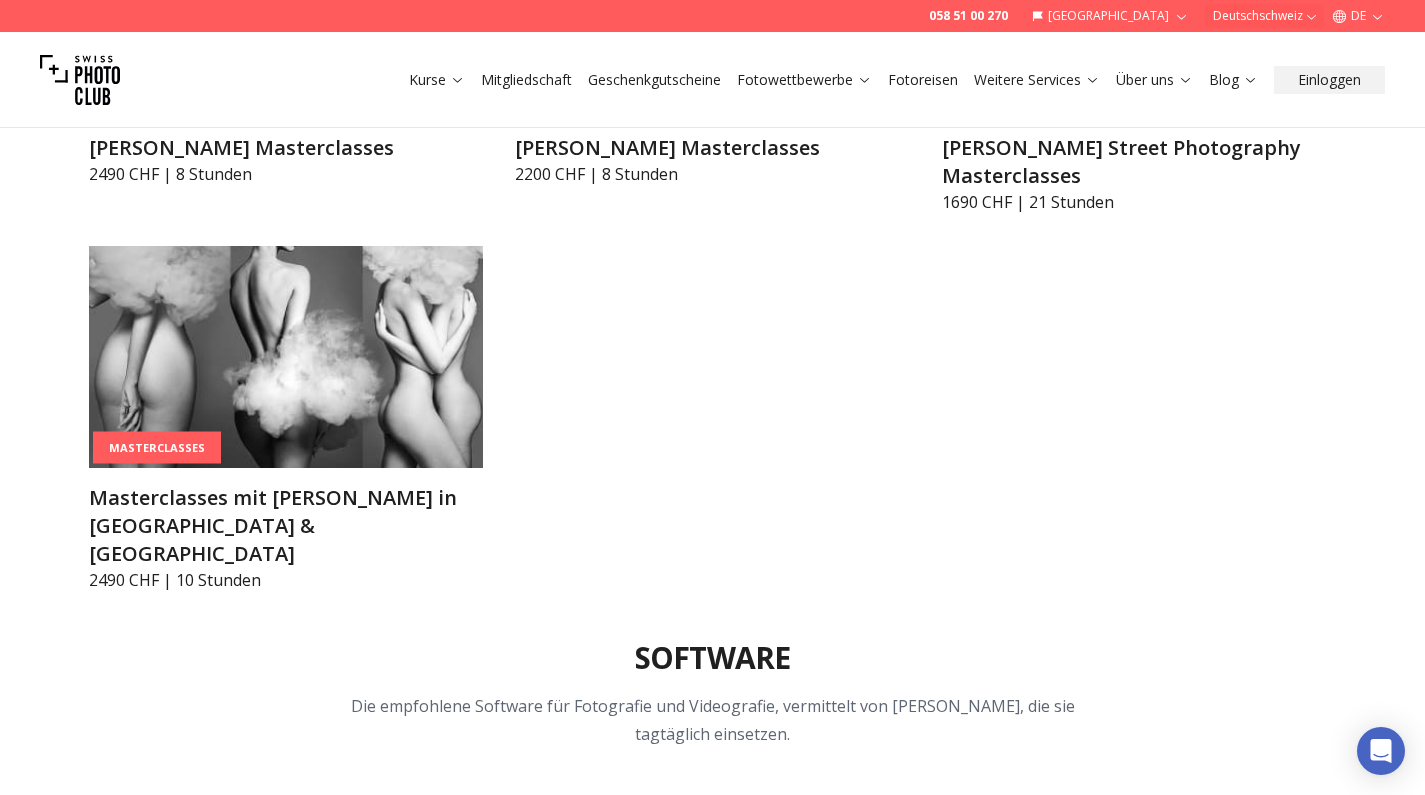 scroll, scrollTop: 6106, scrollLeft: 0, axis: vertical 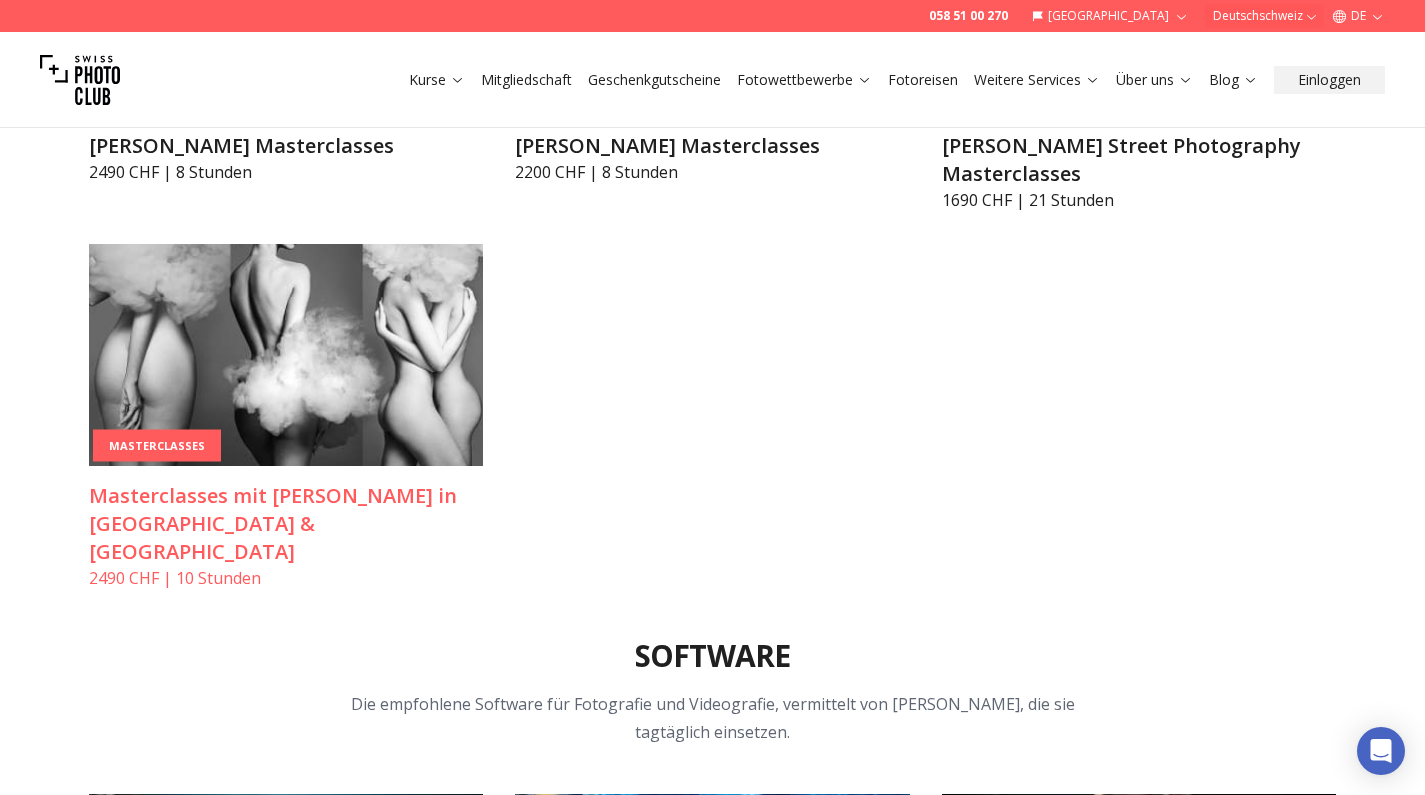 click on "Masterclasses mit [PERSON_NAME] in [GEOGRAPHIC_DATA] & [GEOGRAPHIC_DATA]" at bounding box center (286, 524) 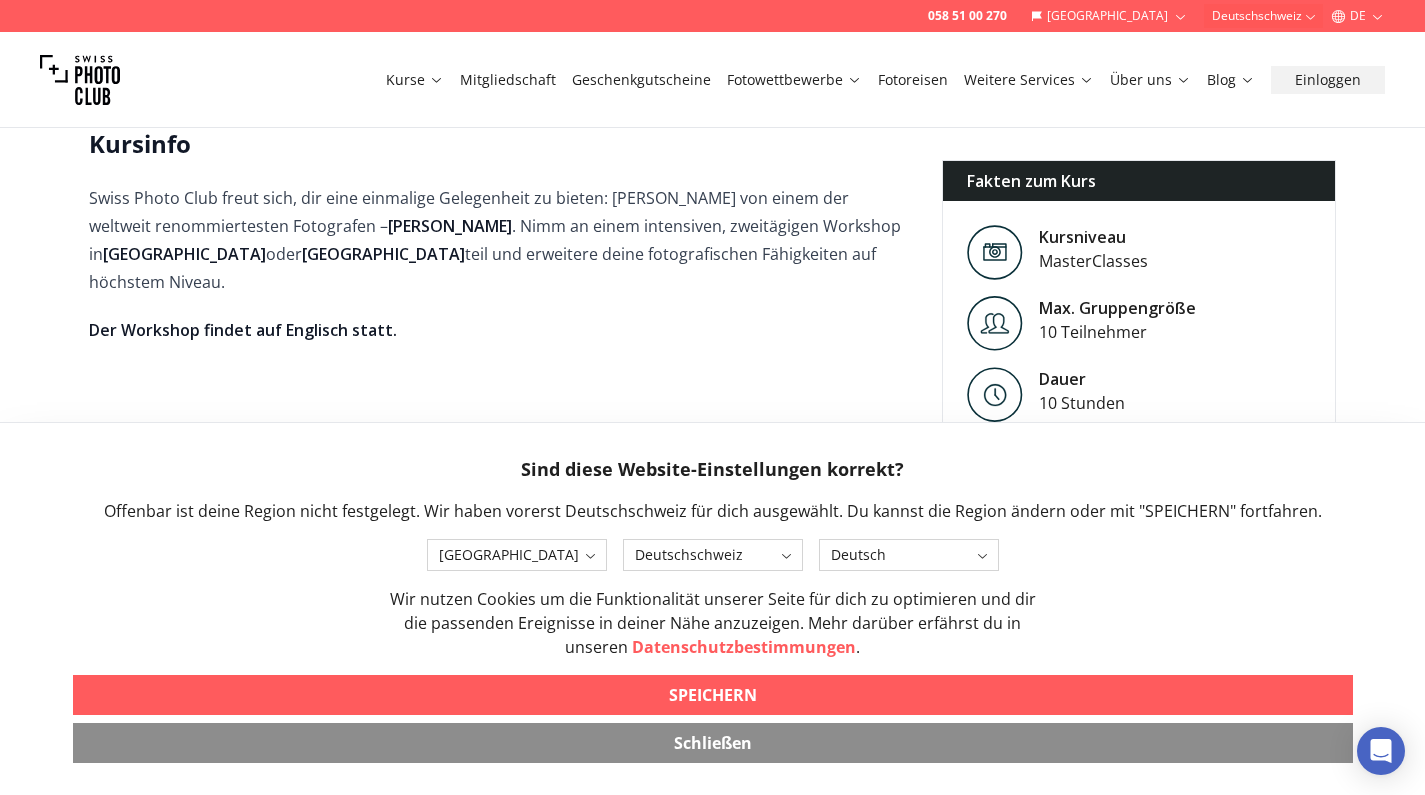scroll, scrollTop: 606, scrollLeft: 0, axis: vertical 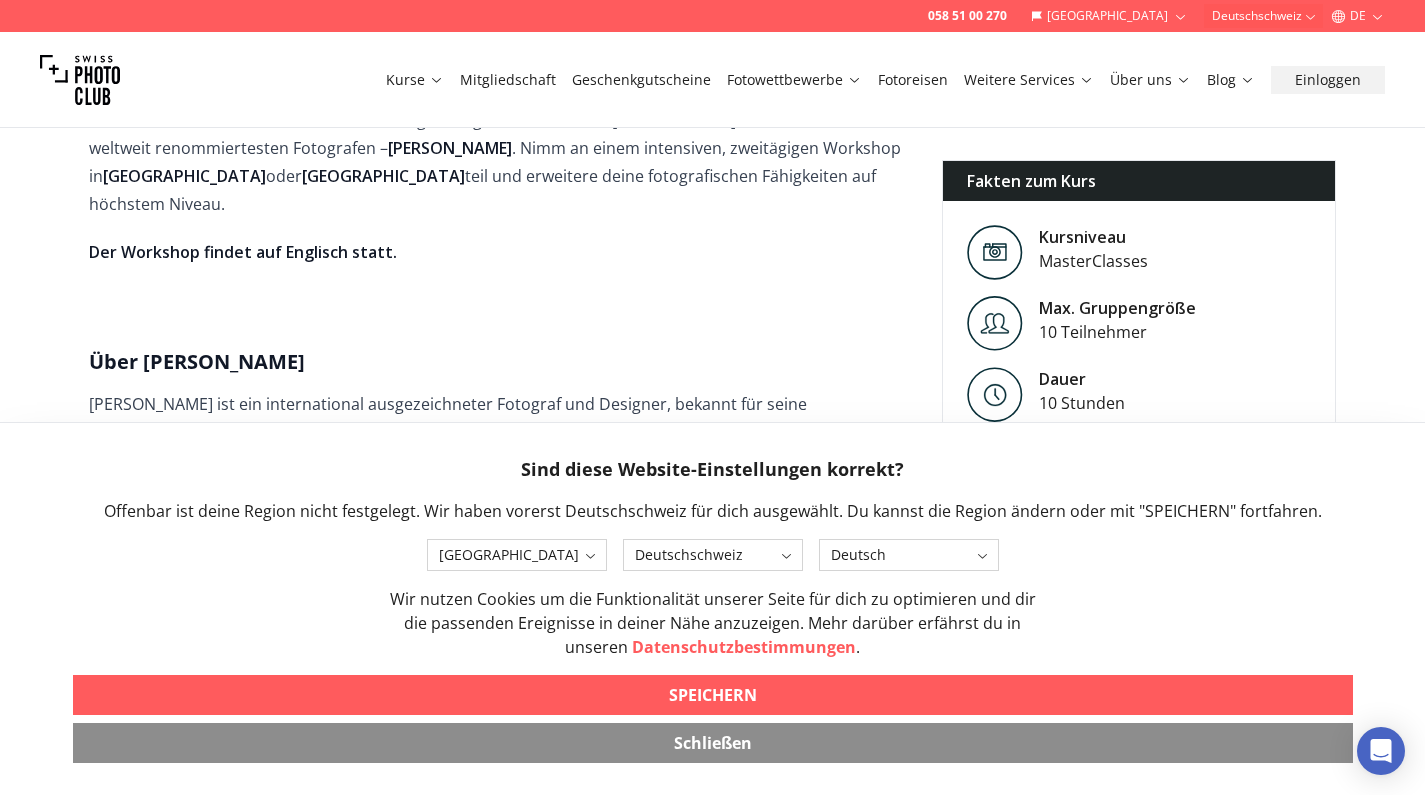 click on "Schließen" at bounding box center [713, 743] 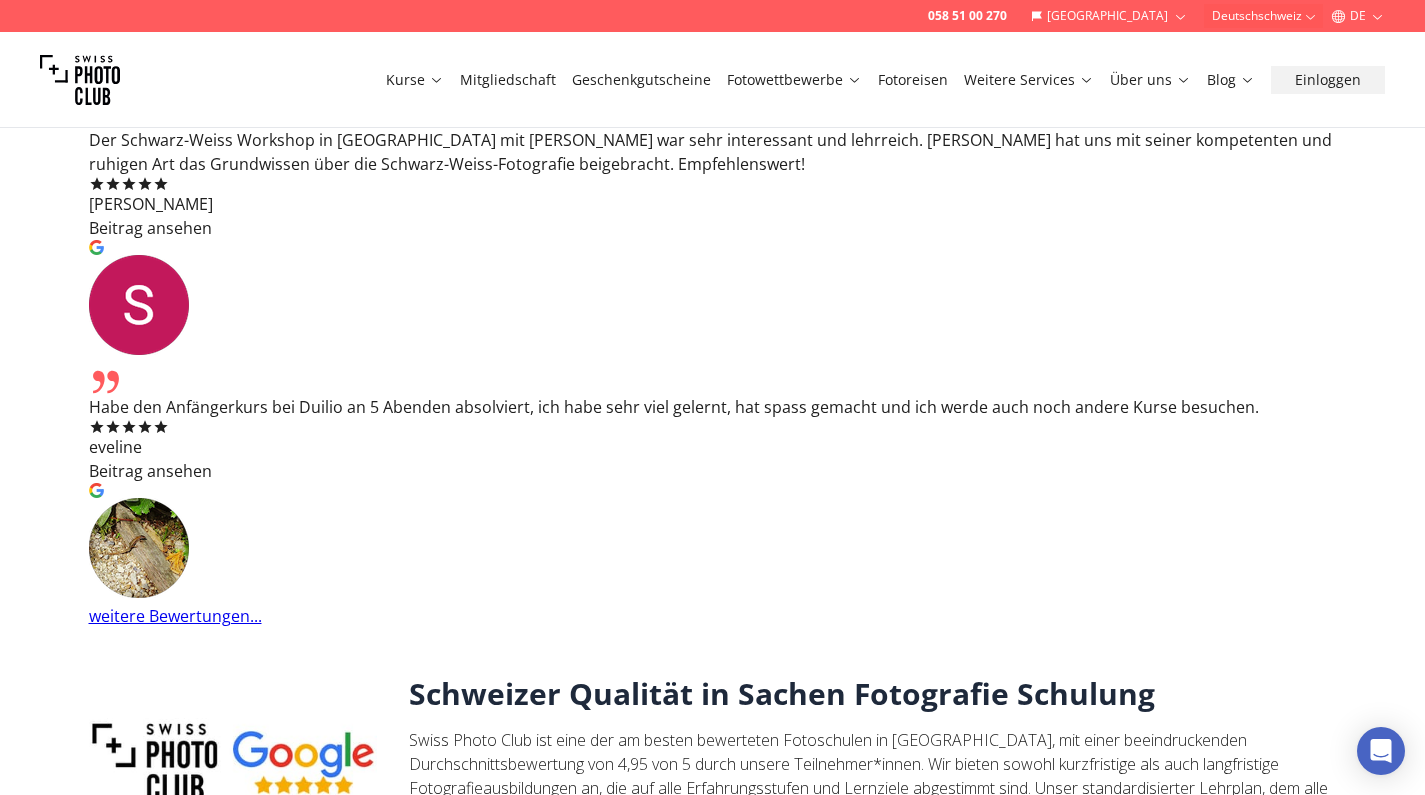 scroll, scrollTop: 3029, scrollLeft: 0, axis: vertical 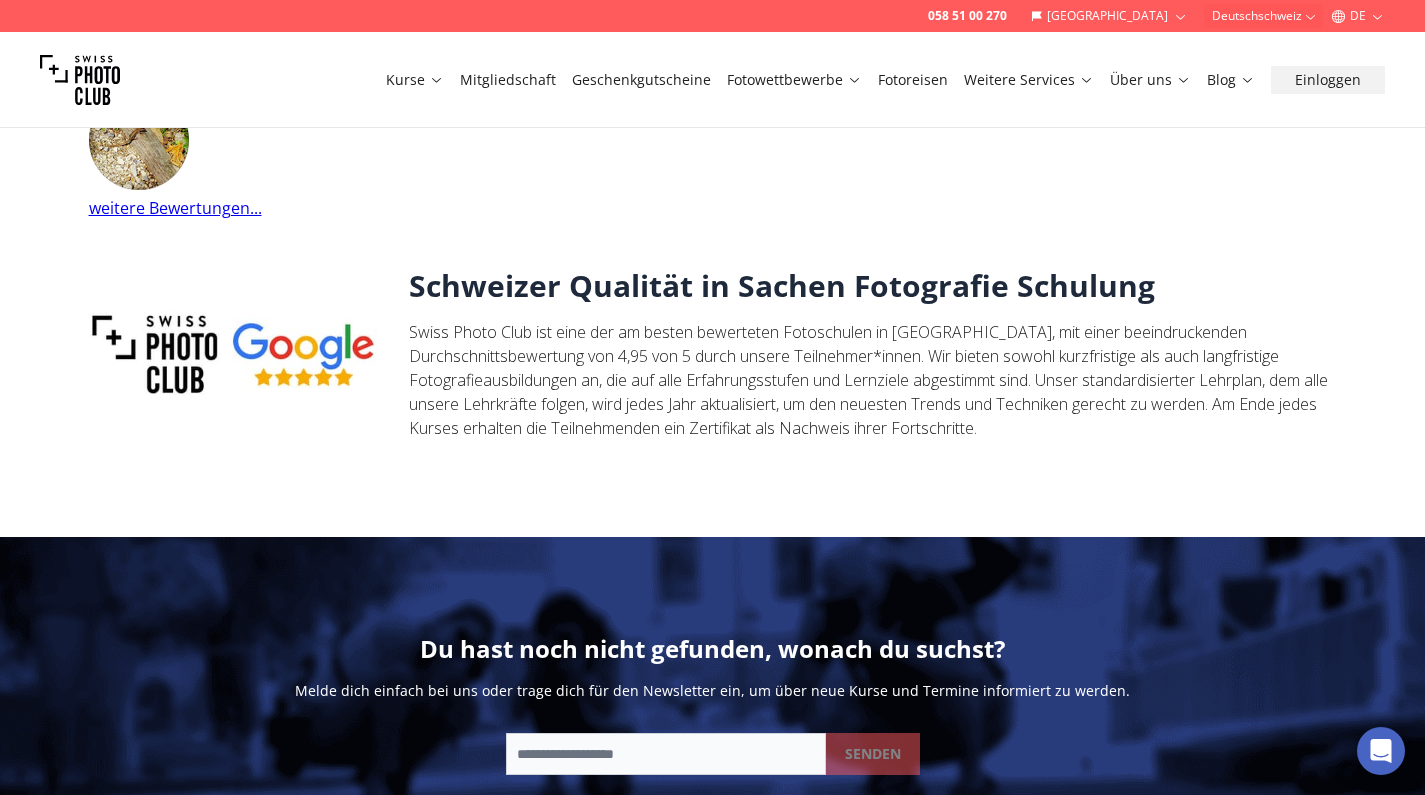 click on "Fotoreisen" at bounding box center (913, 80) 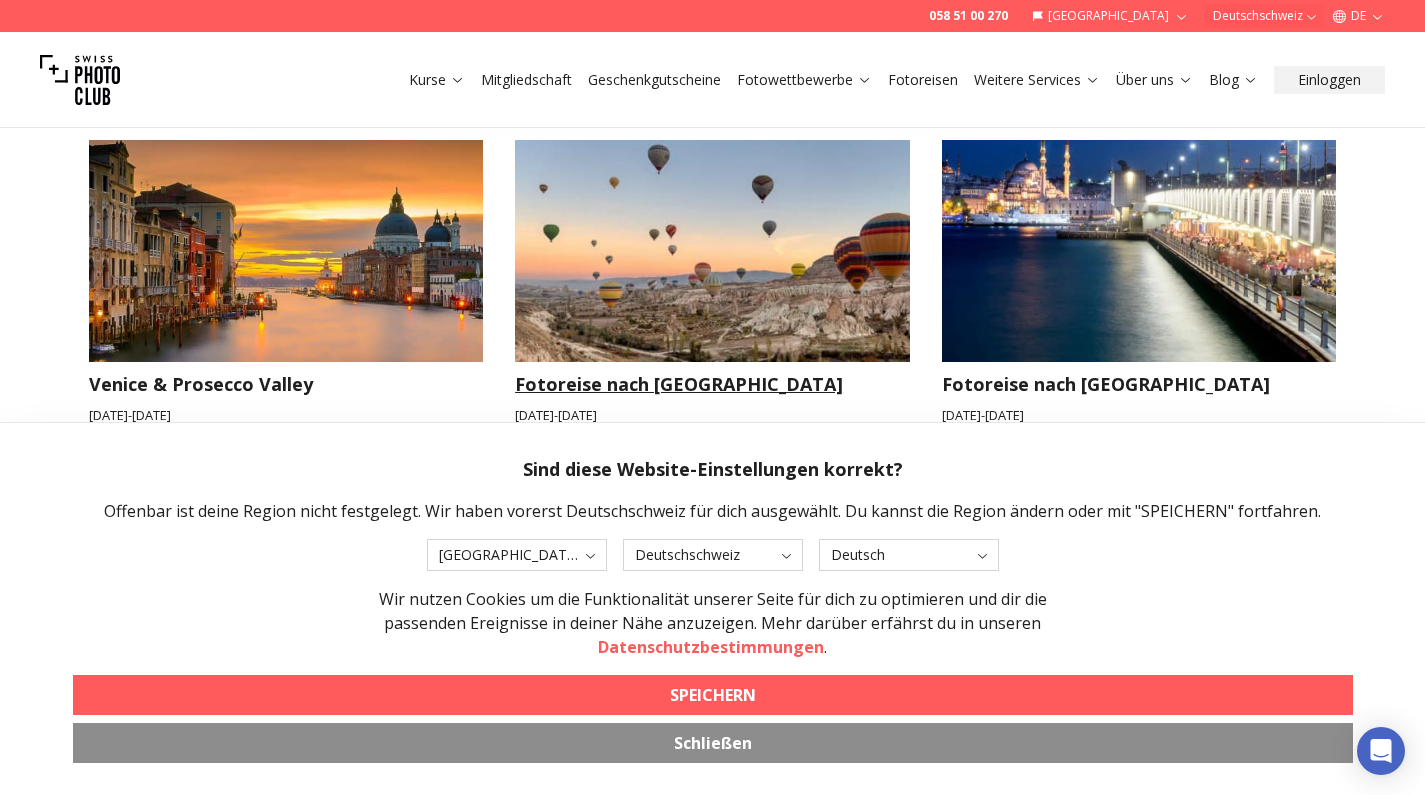 scroll, scrollTop: 1885, scrollLeft: 0, axis: vertical 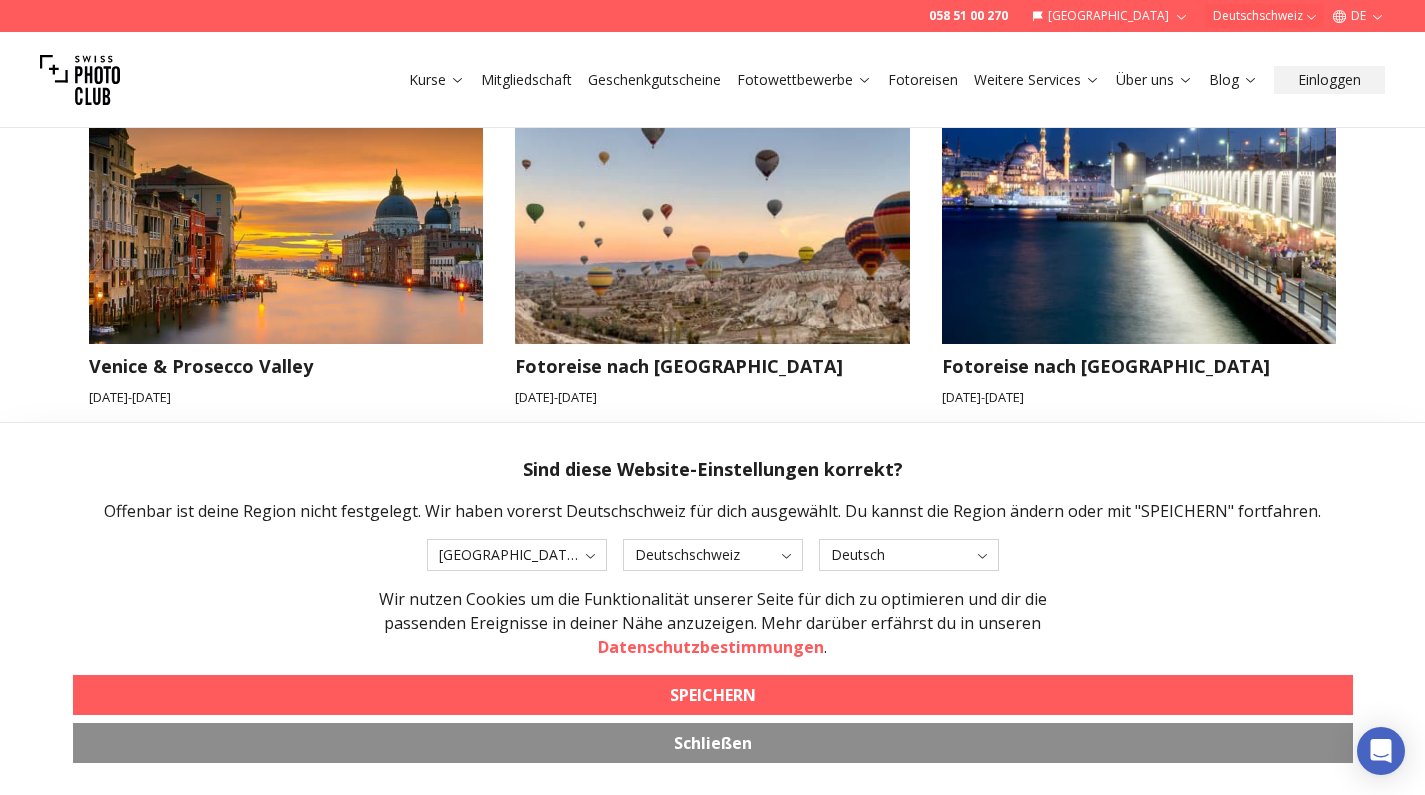 click on "Schließen" at bounding box center (713, 743) 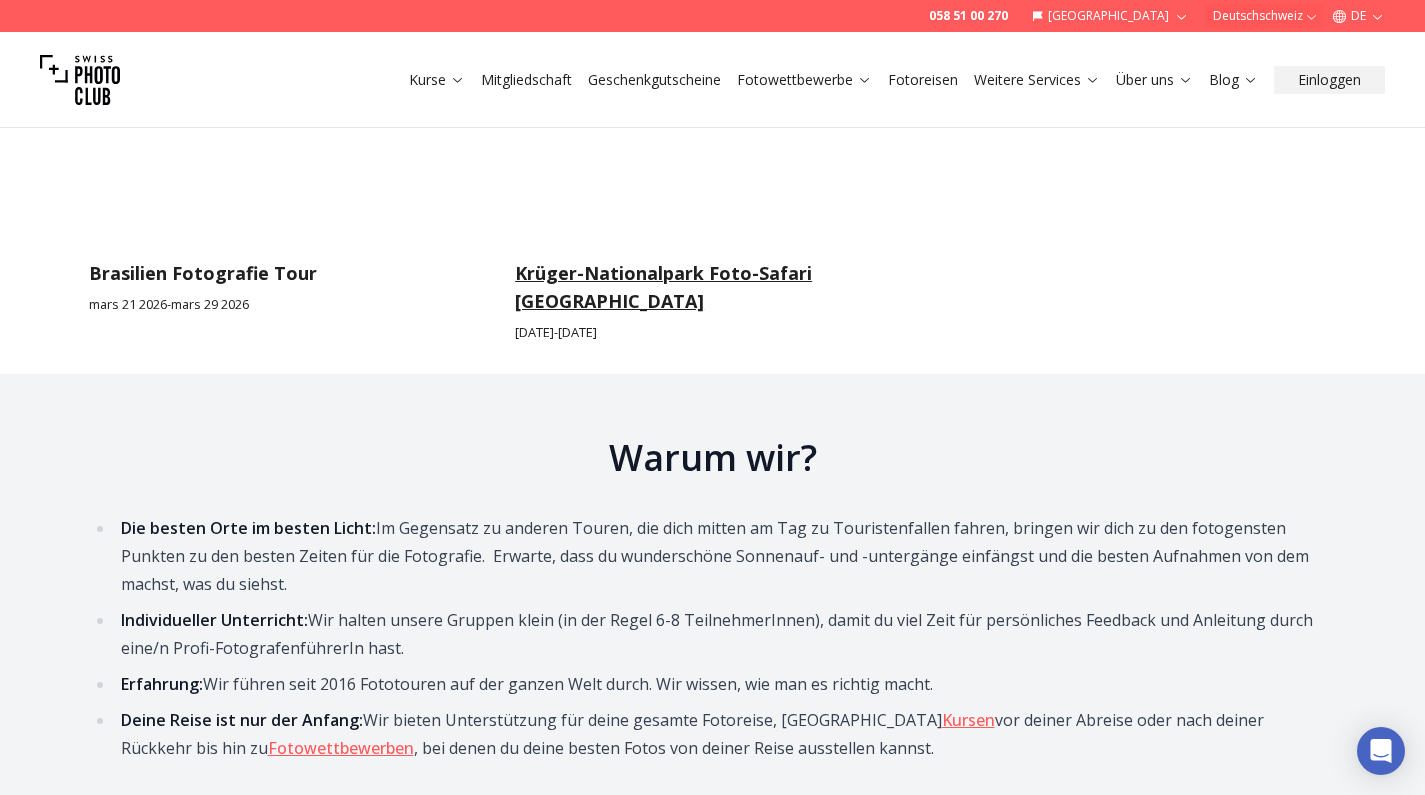 scroll, scrollTop: 3659, scrollLeft: 0, axis: vertical 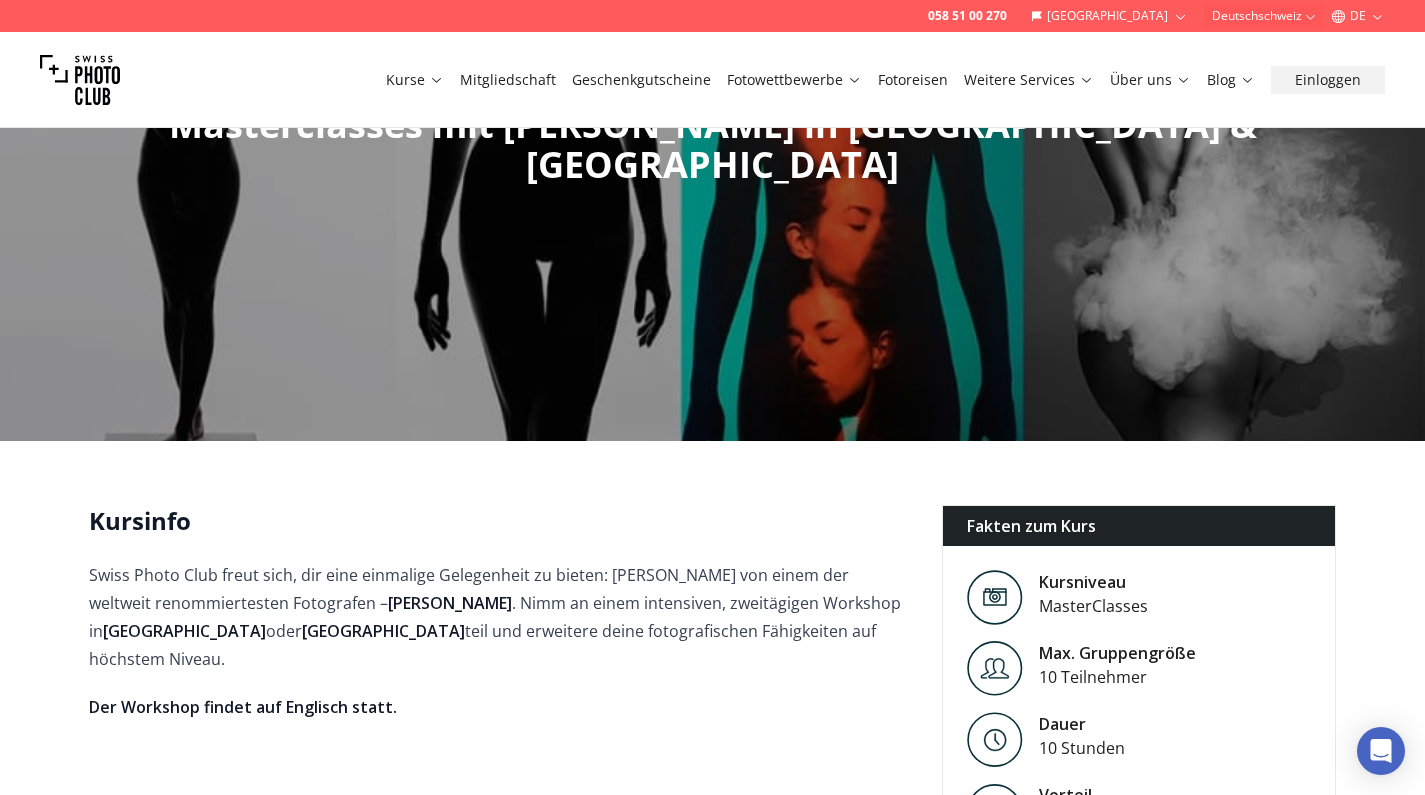 click on "Kurse" at bounding box center (415, 80) 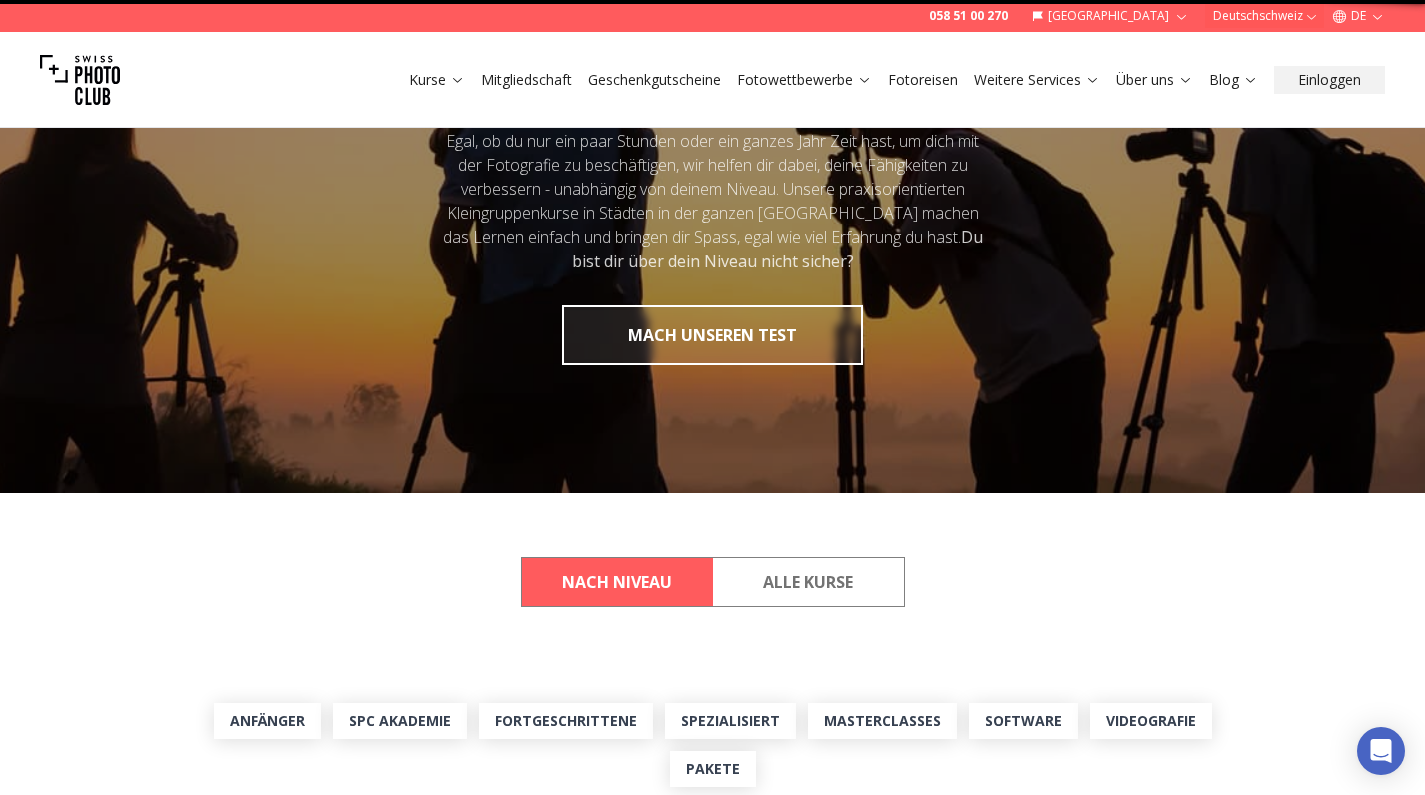 scroll, scrollTop: 0, scrollLeft: 0, axis: both 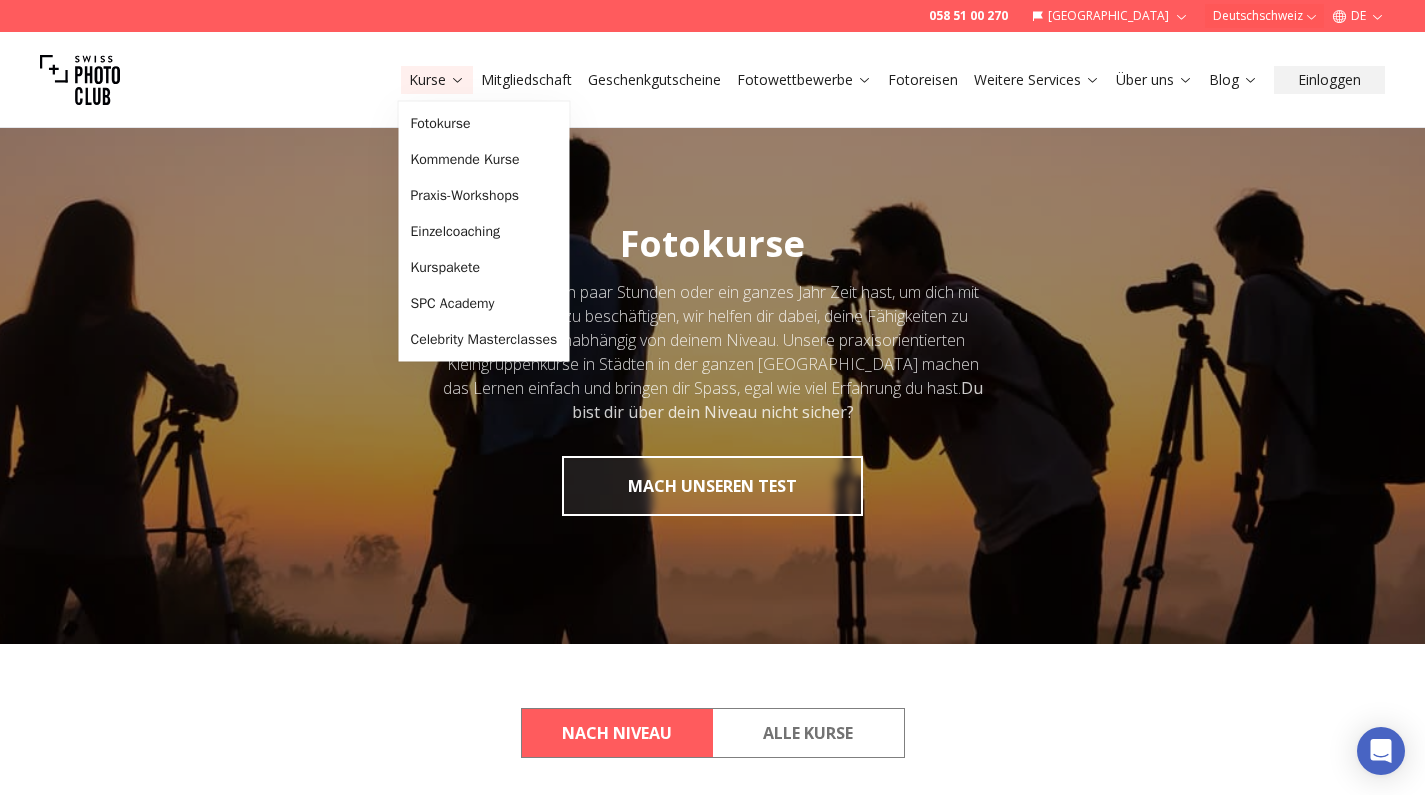 click on "Kurse" at bounding box center [437, 80] 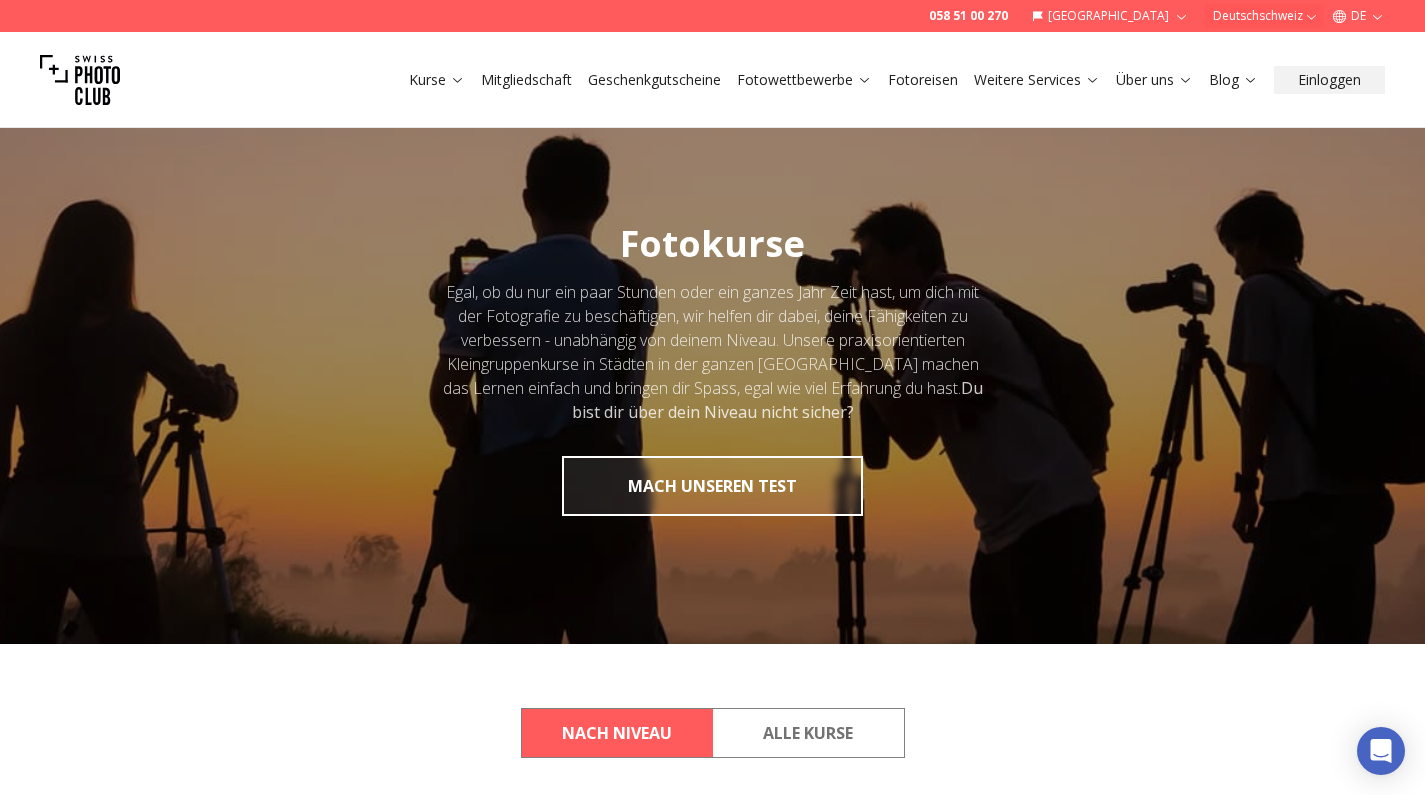 click on "Kurse" at bounding box center (437, 80) 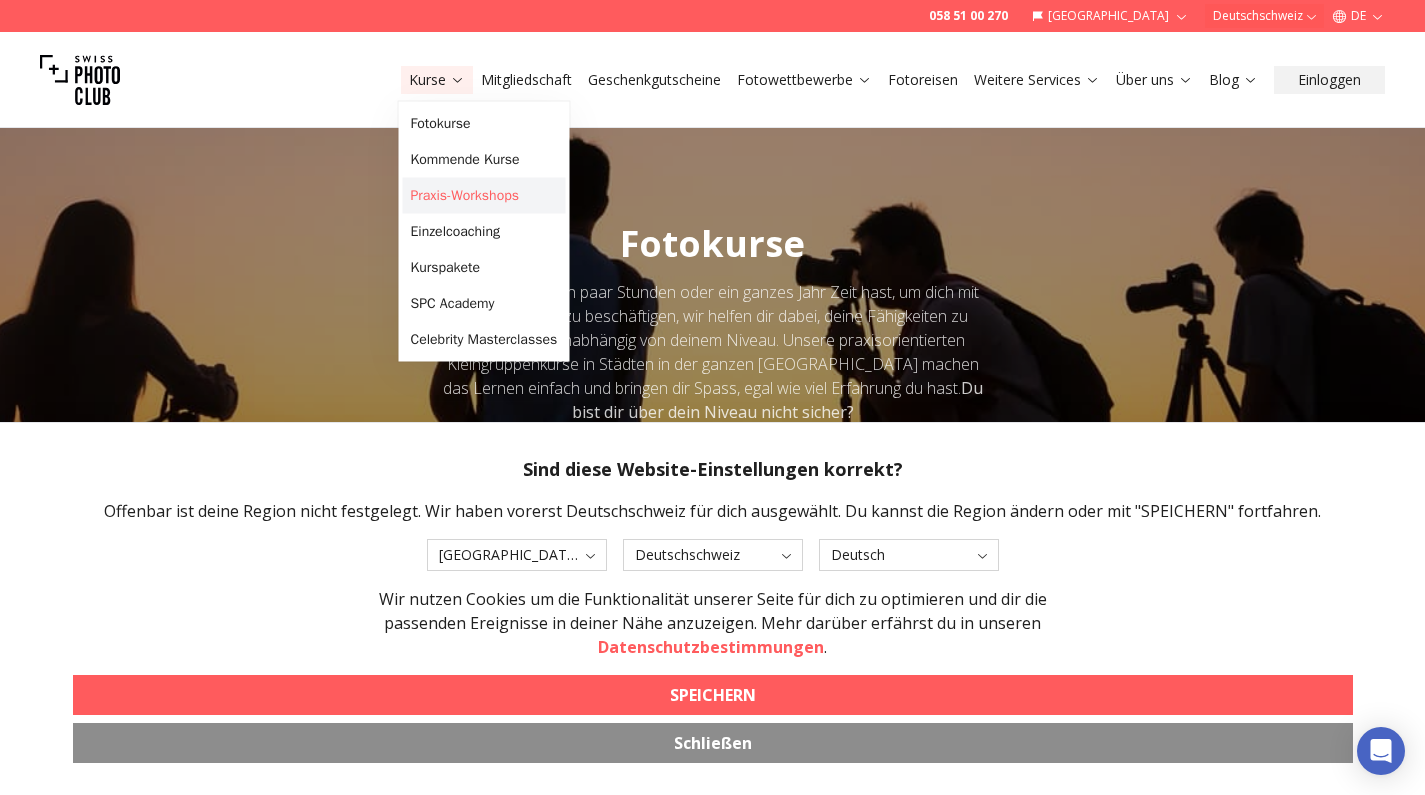 click on "Praxis-Workshops" at bounding box center [484, 196] 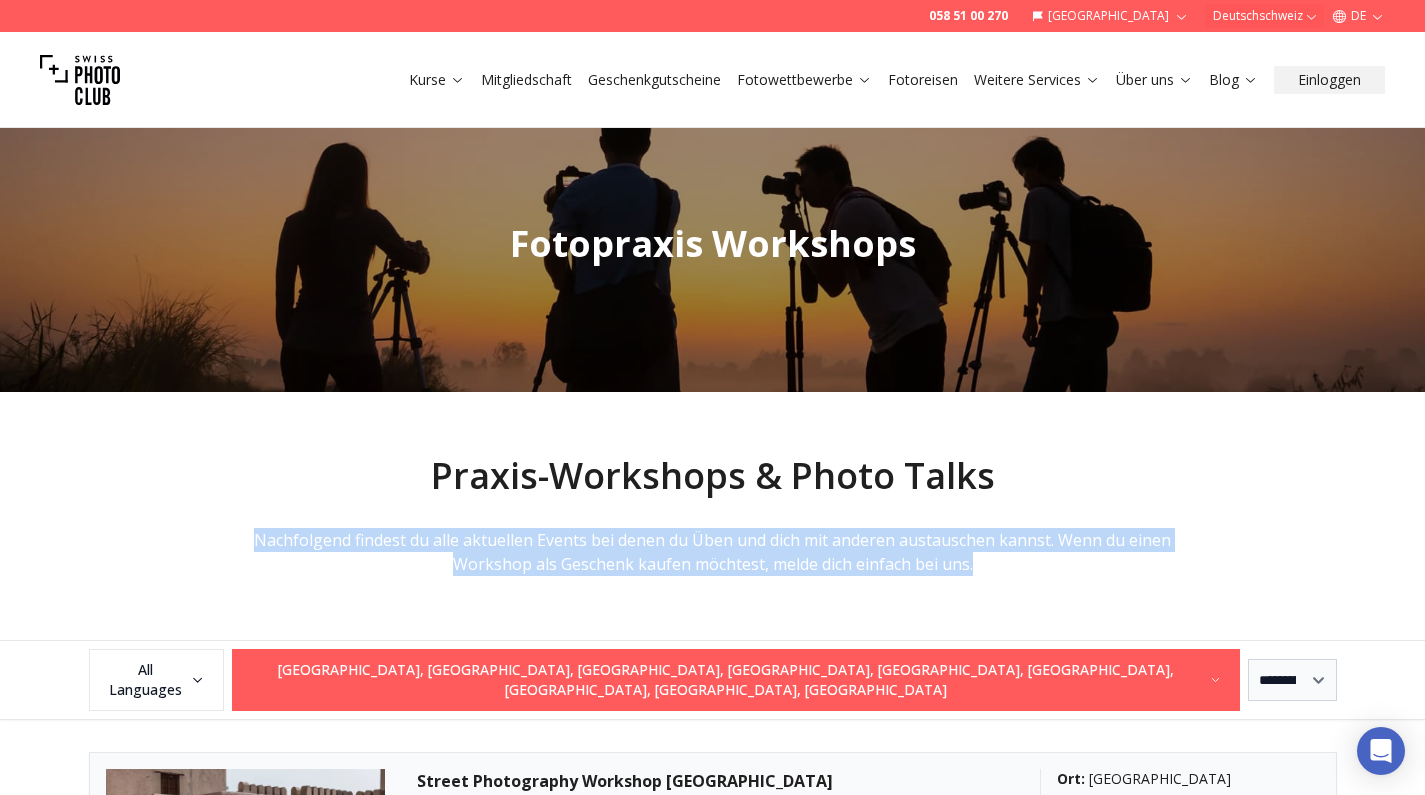scroll, scrollTop: 0, scrollLeft: 0, axis: both 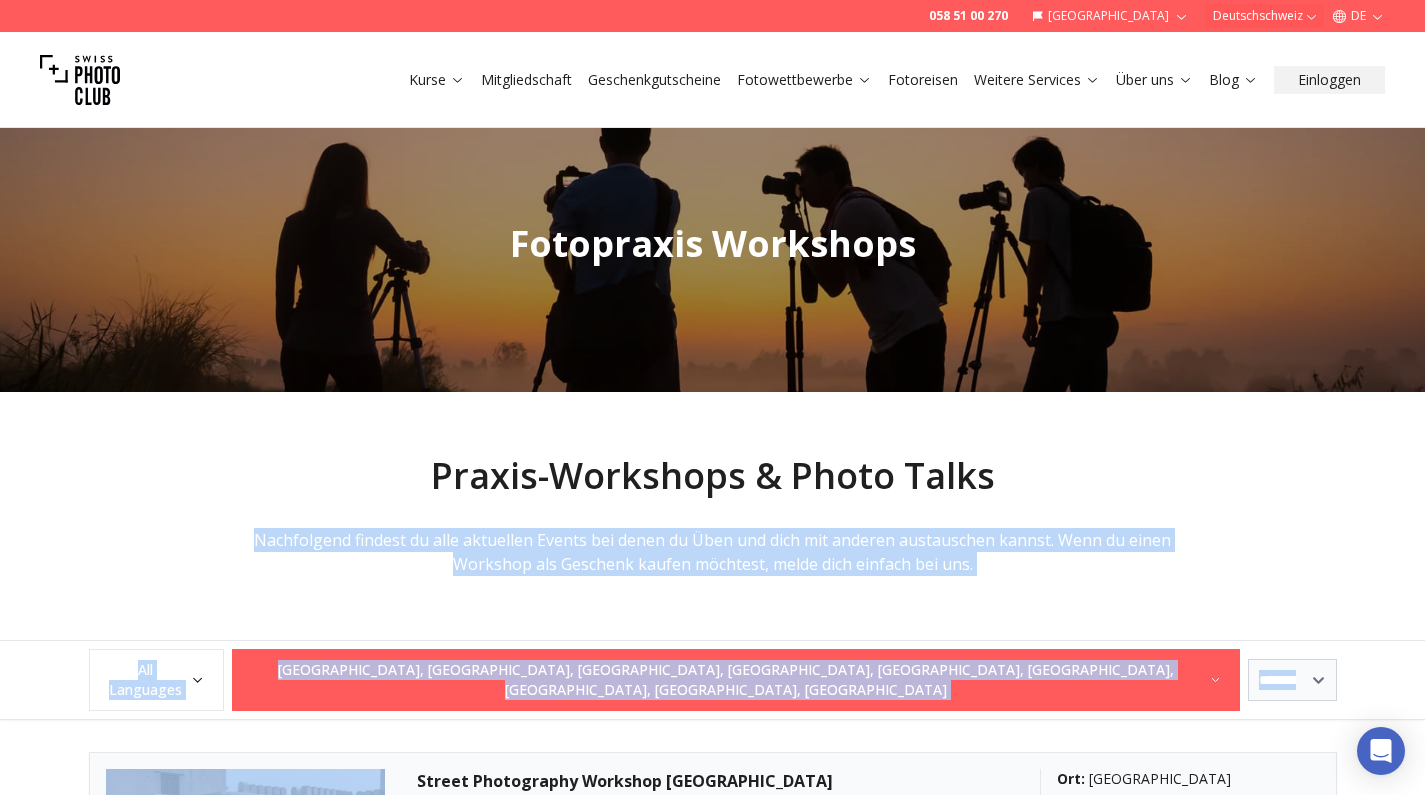 drag, startPoint x: 384, startPoint y: 522, endPoint x: 328, endPoint y: 727, distance: 212.51117 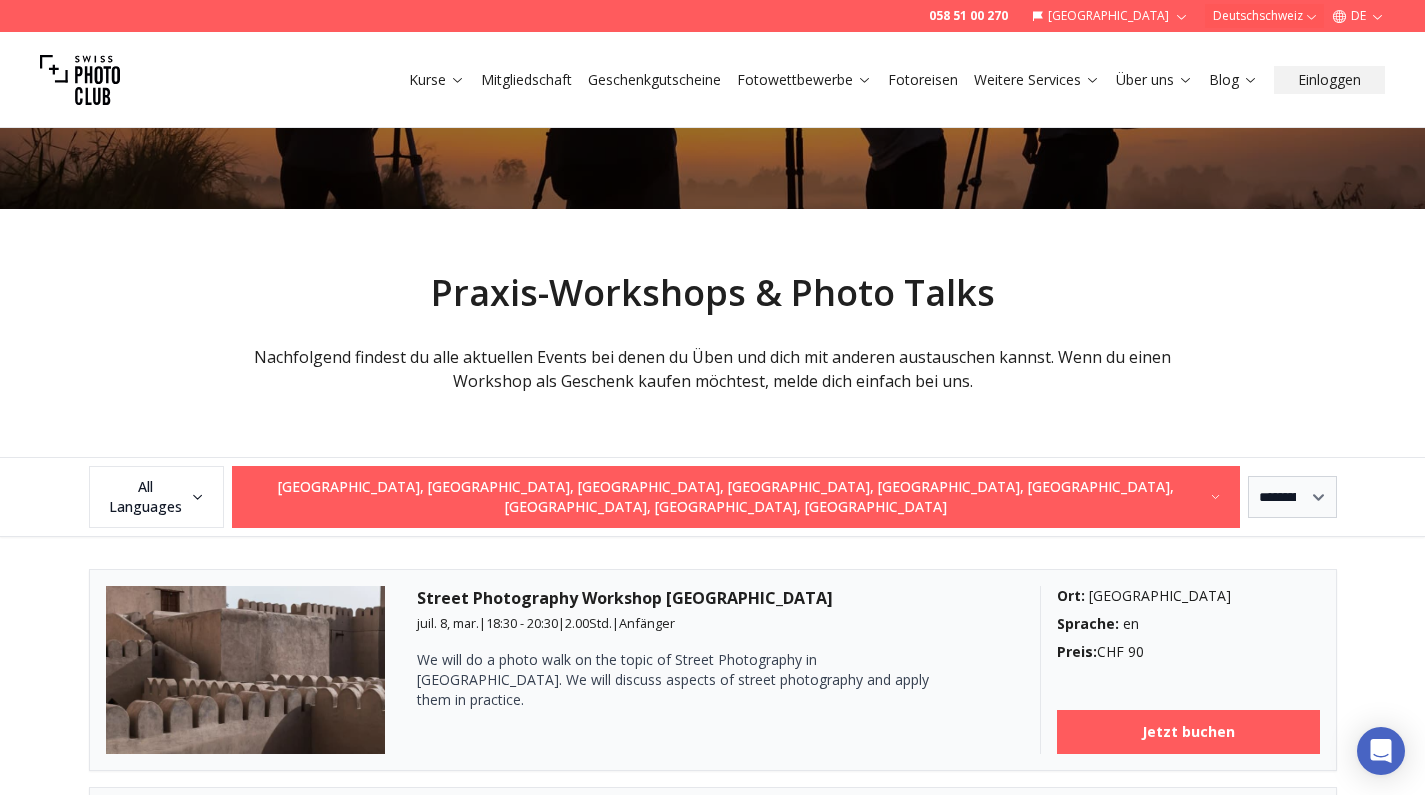 scroll, scrollTop: 196, scrollLeft: 0, axis: vertical 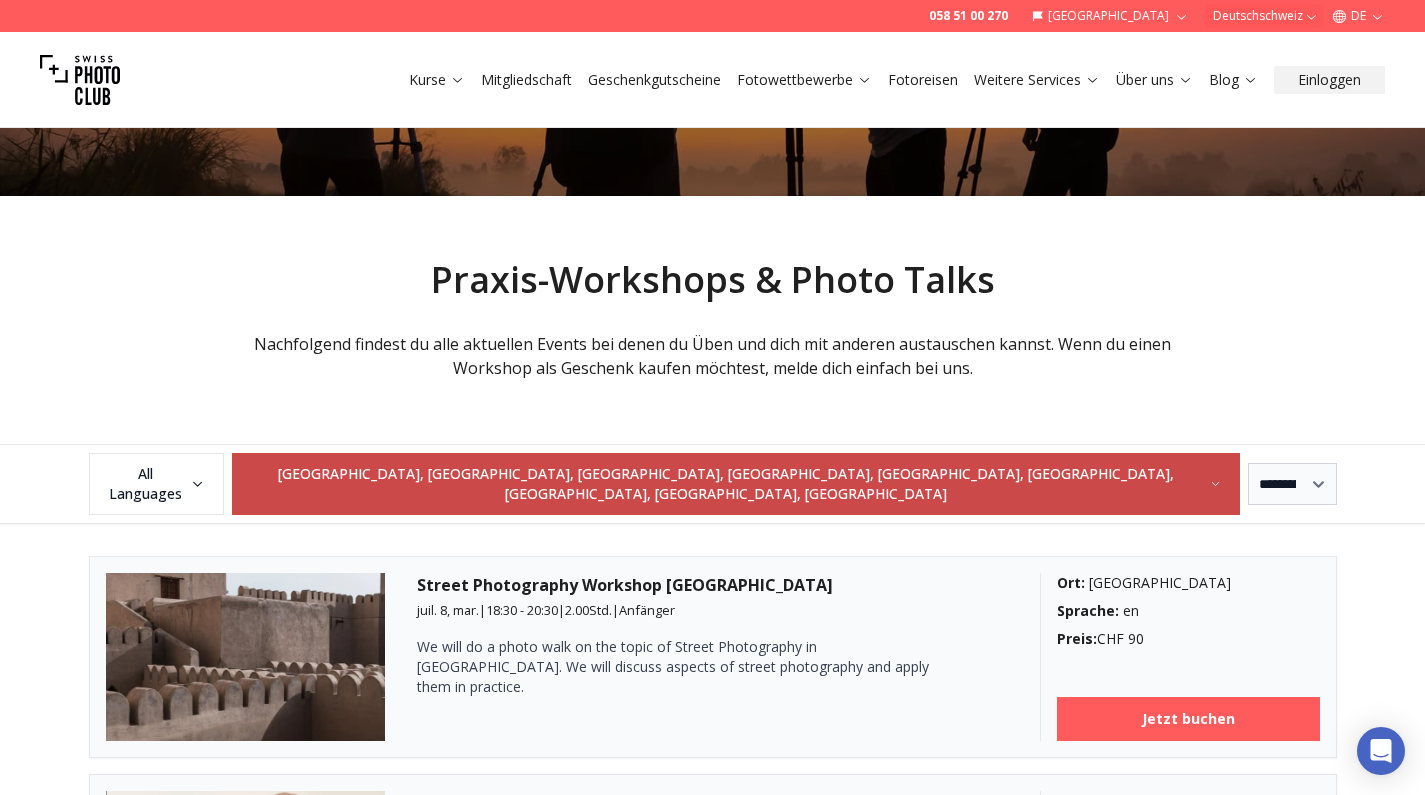 click on "**********" at bounding box center [712, 3795] 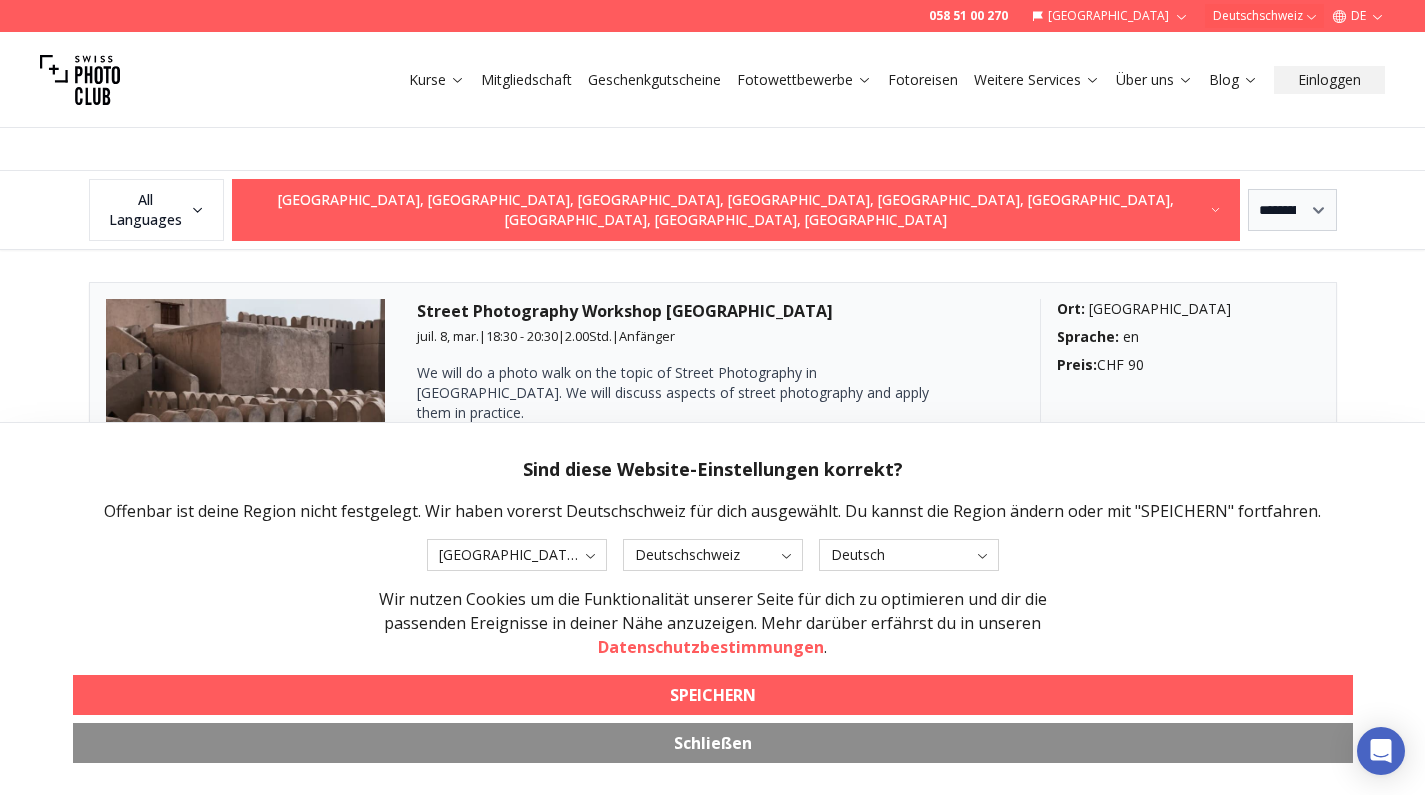 scroll, scrollTop: 464, scrollLeft: 0, axis: vertical 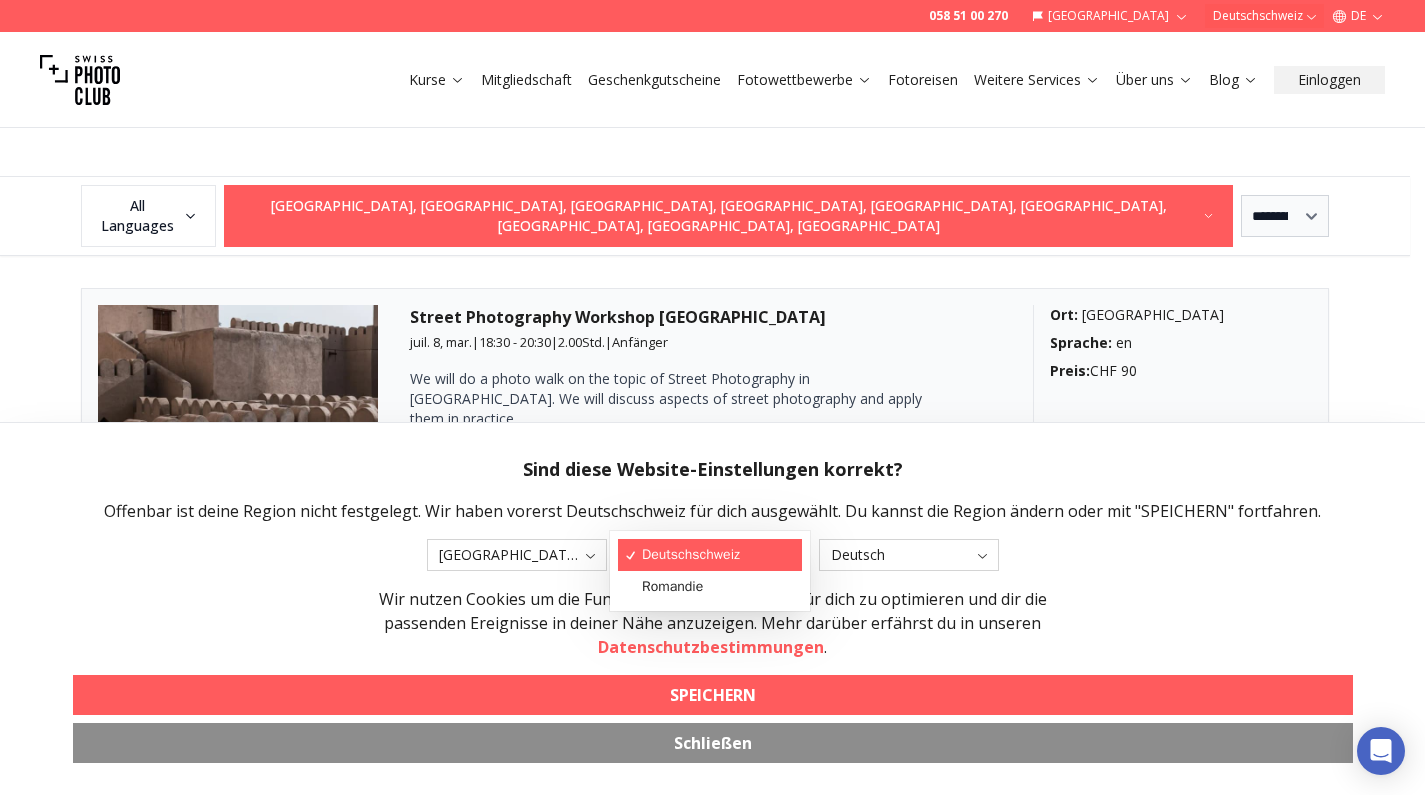 click on "**********" at bounding box center (705, 3527) 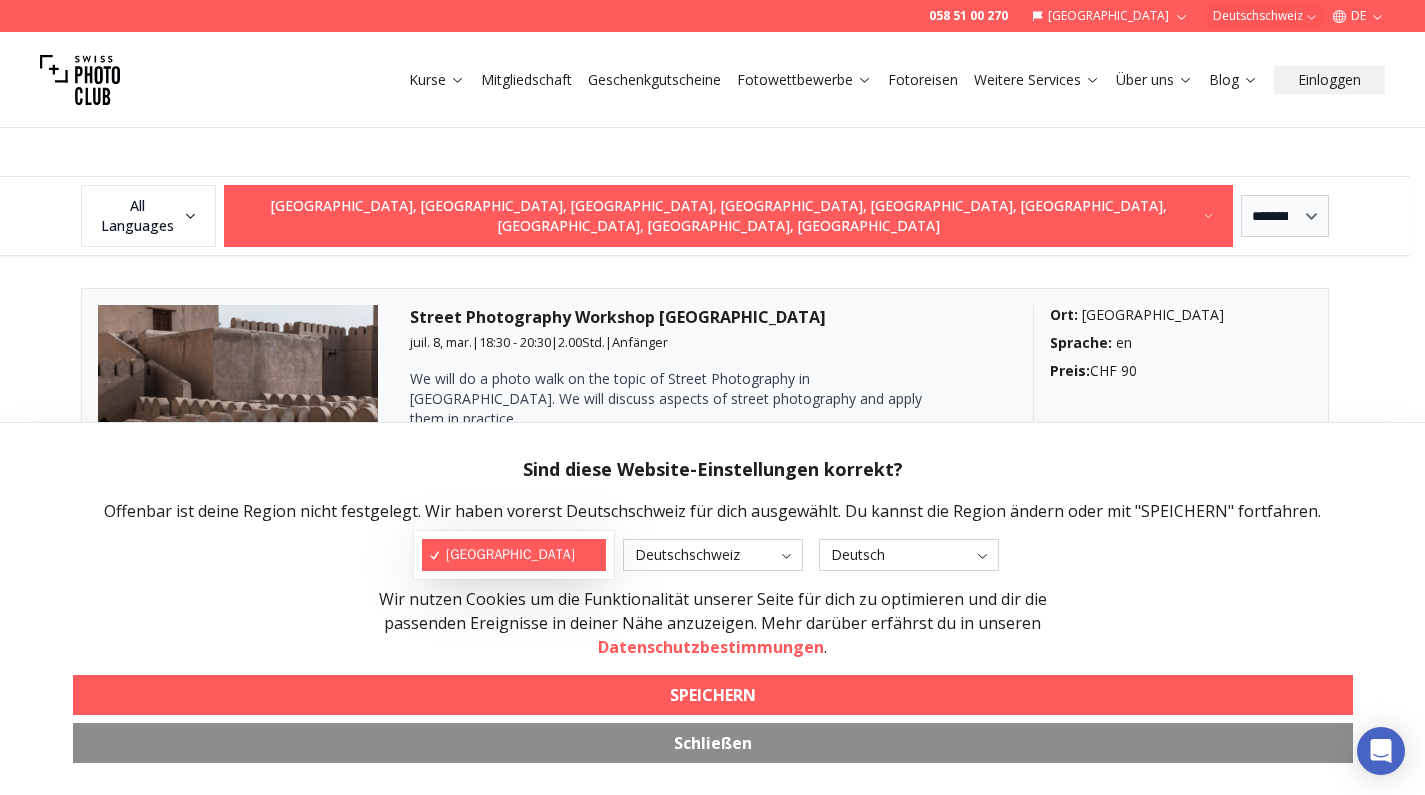 click on "**********" at bounding box center (705, 3527) 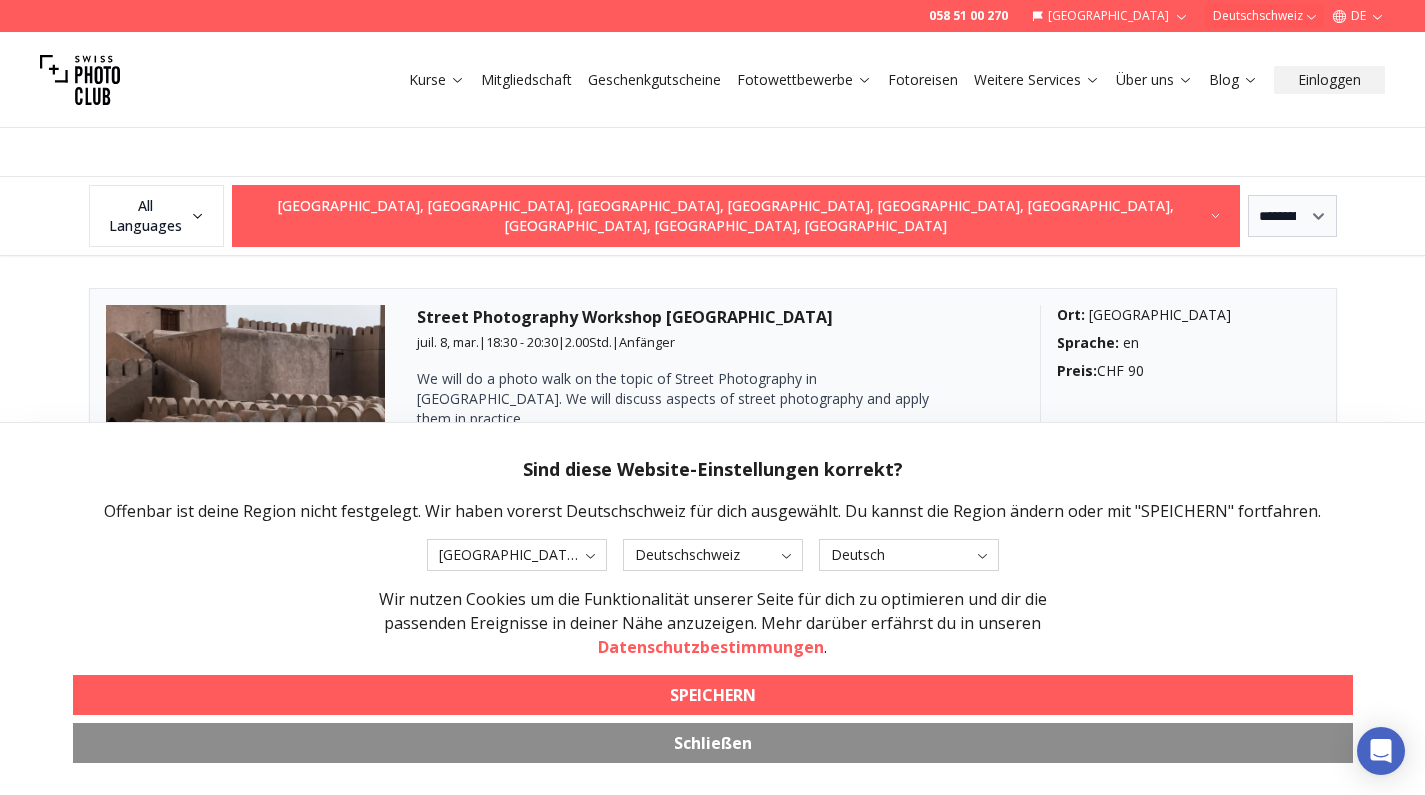 click on "Schließen" at bounding box center [713, 743] 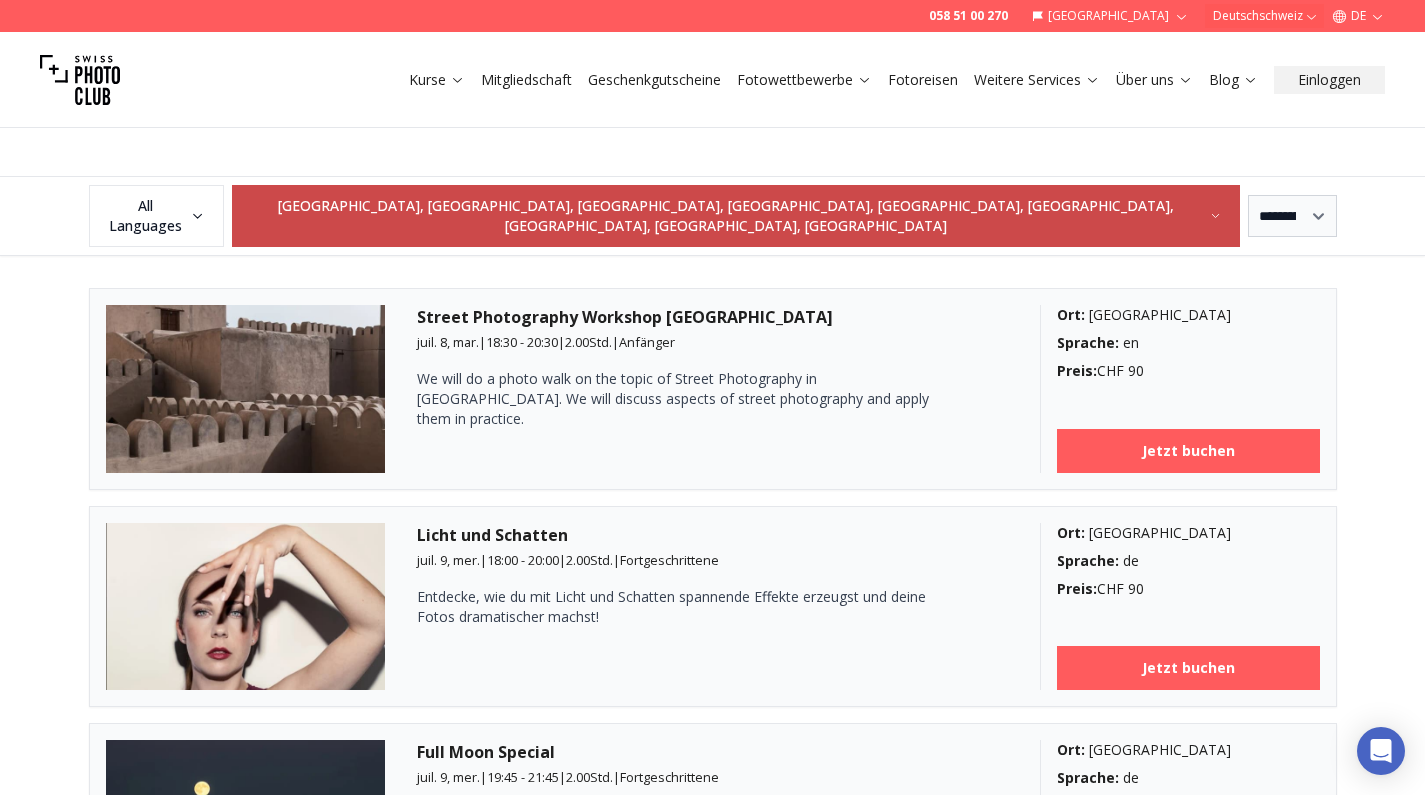 click 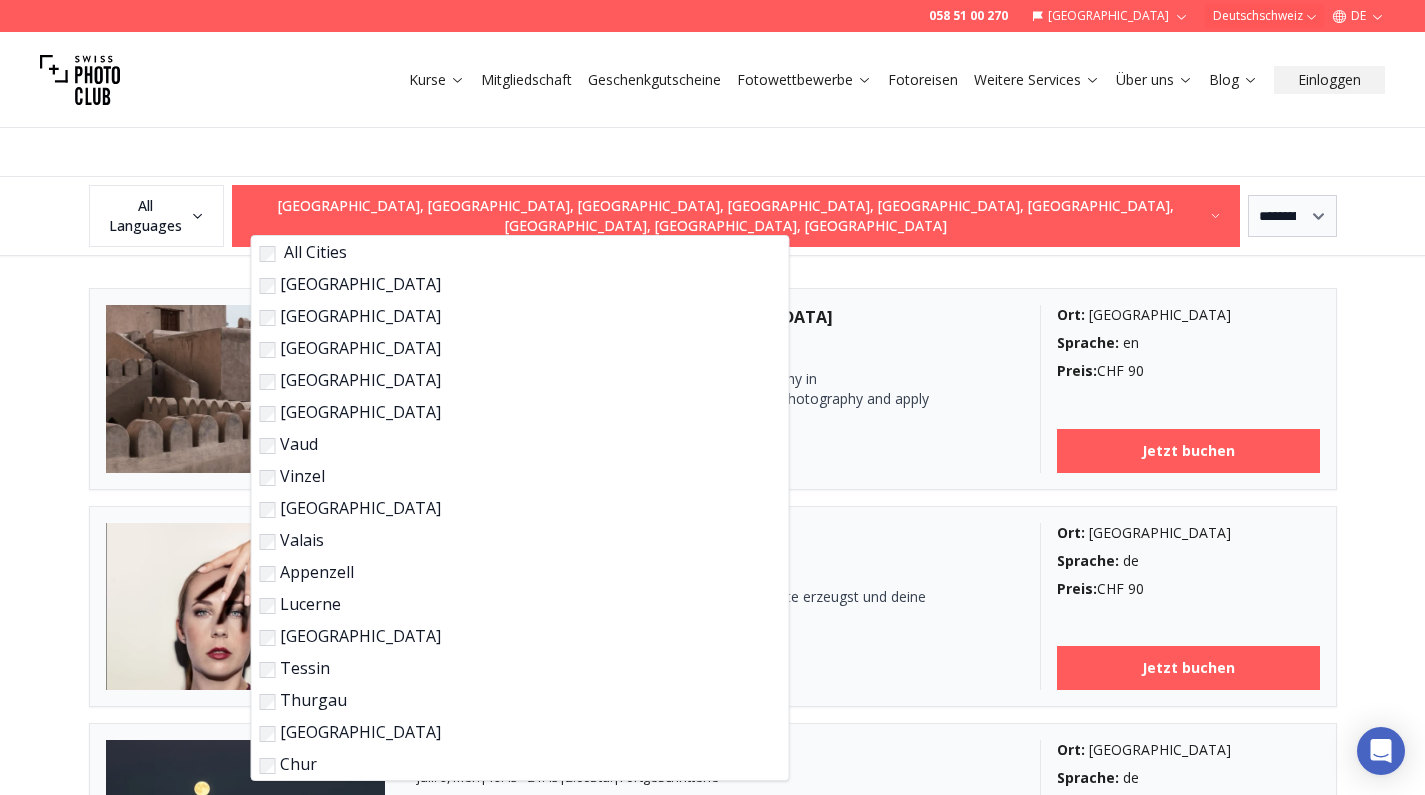click on "All Cities" at bounding box center (516, 252) 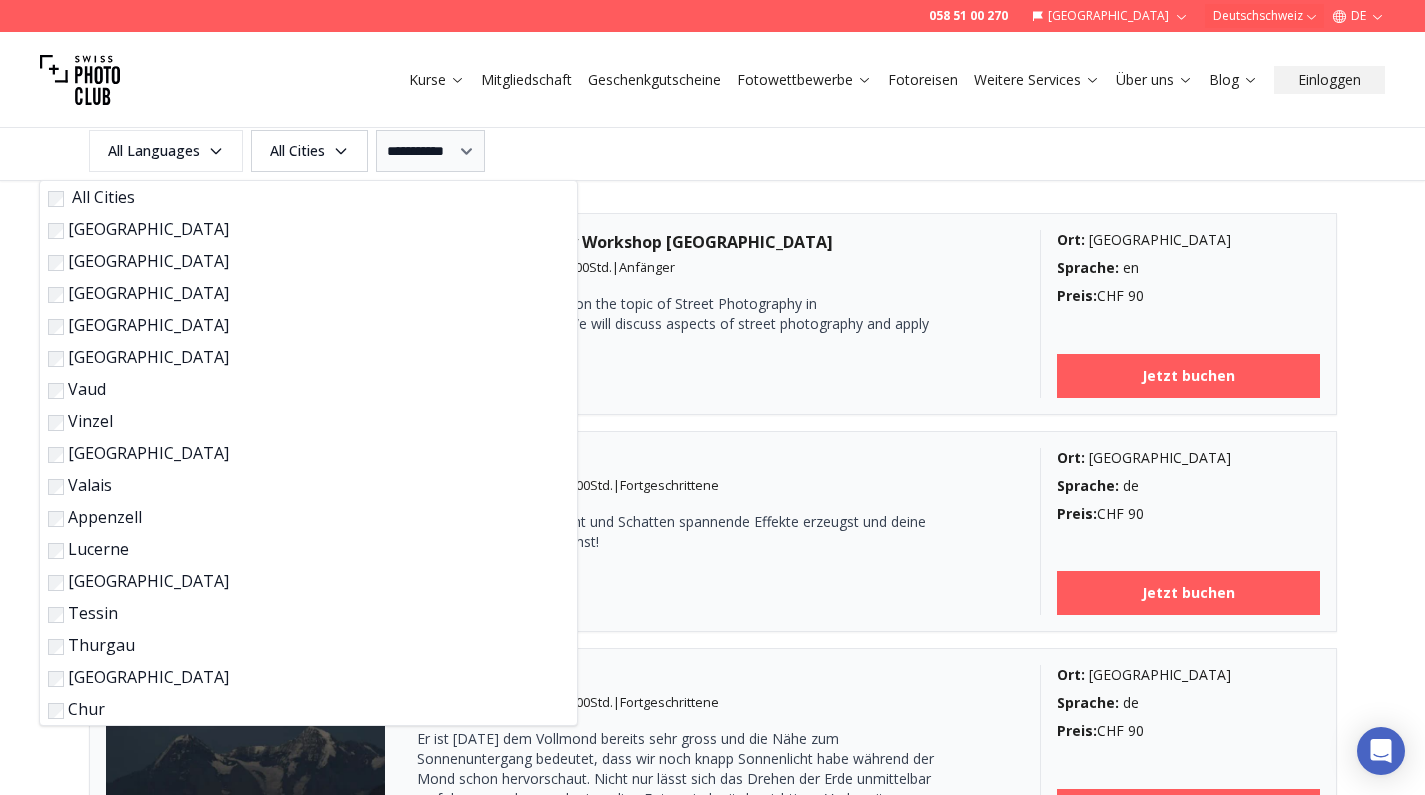 scroll, scrollTop: 522, scrollLeft: 0, axis: vertical 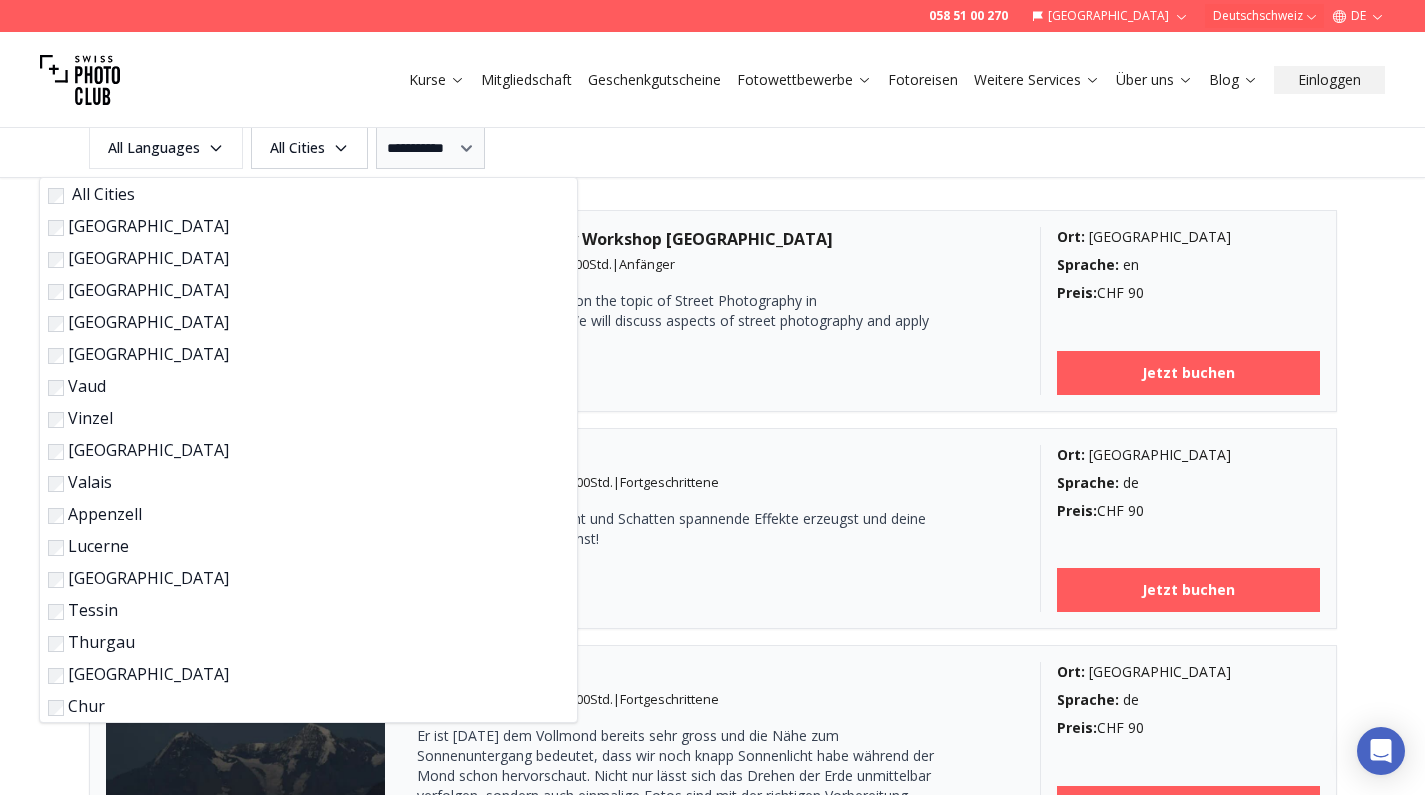 click on "[GEOGRAPHIC_DATA]" at bounding box center [304, 450] 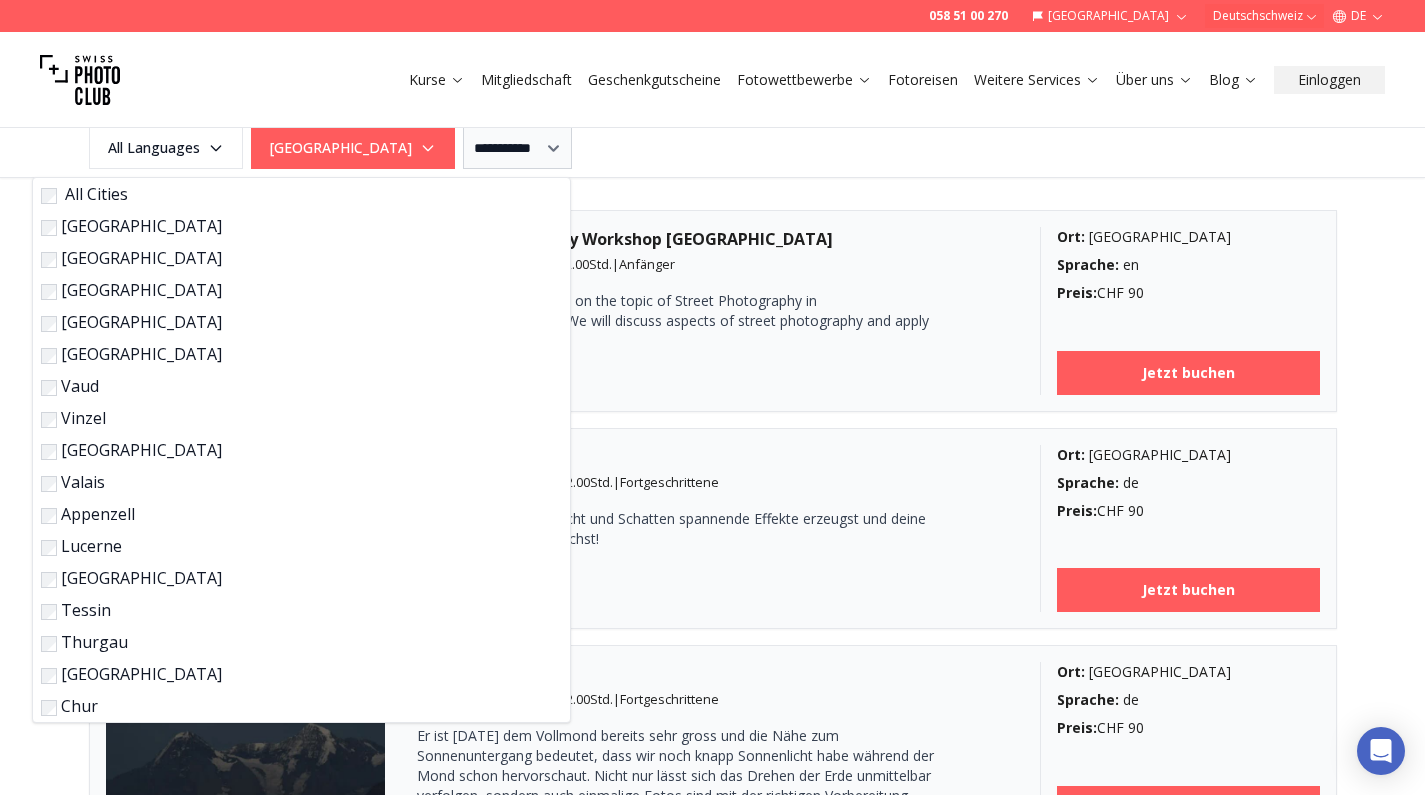 click on "**********" at bounding box center [713, 148] 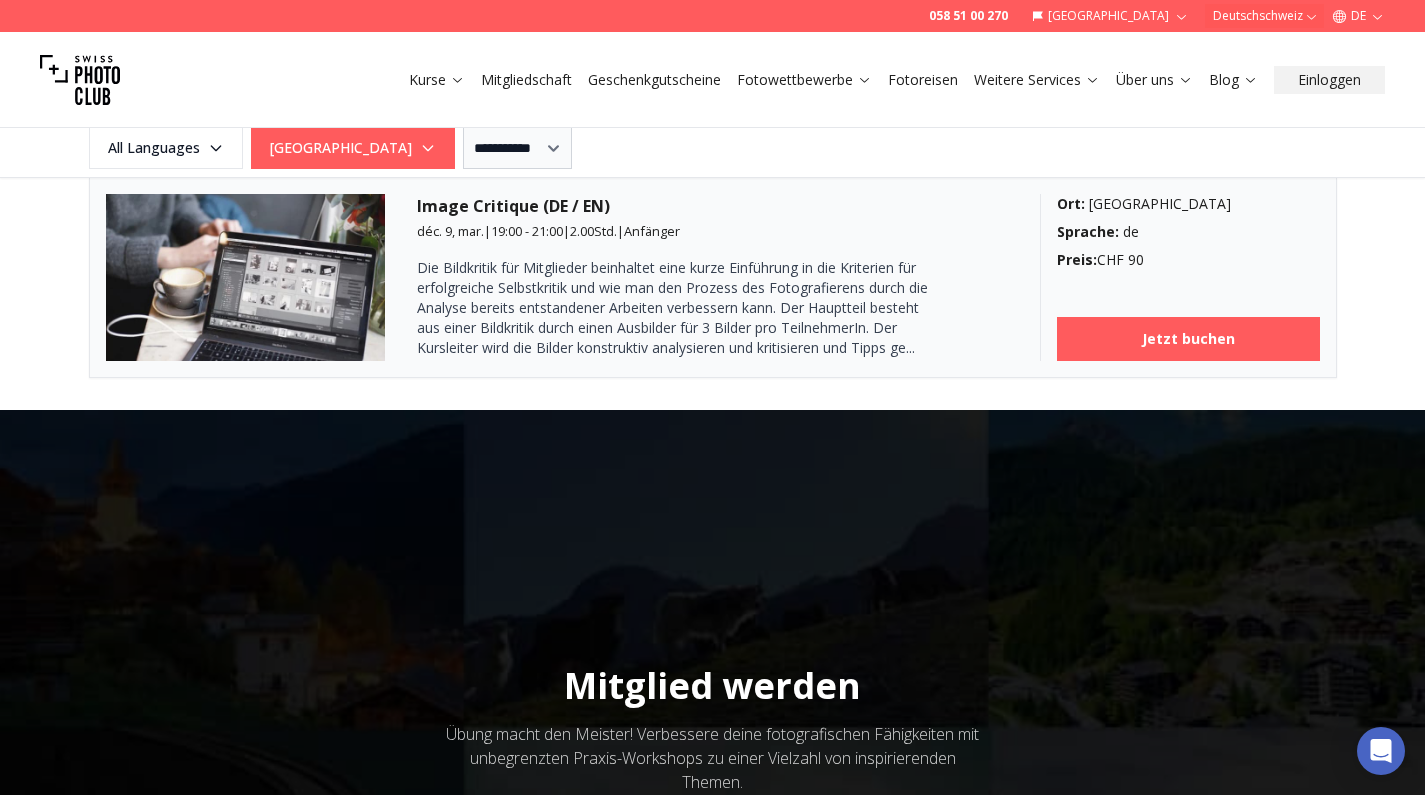 scroll, scrollTop: 10371, scrollLeft: 0, axis: vertical 